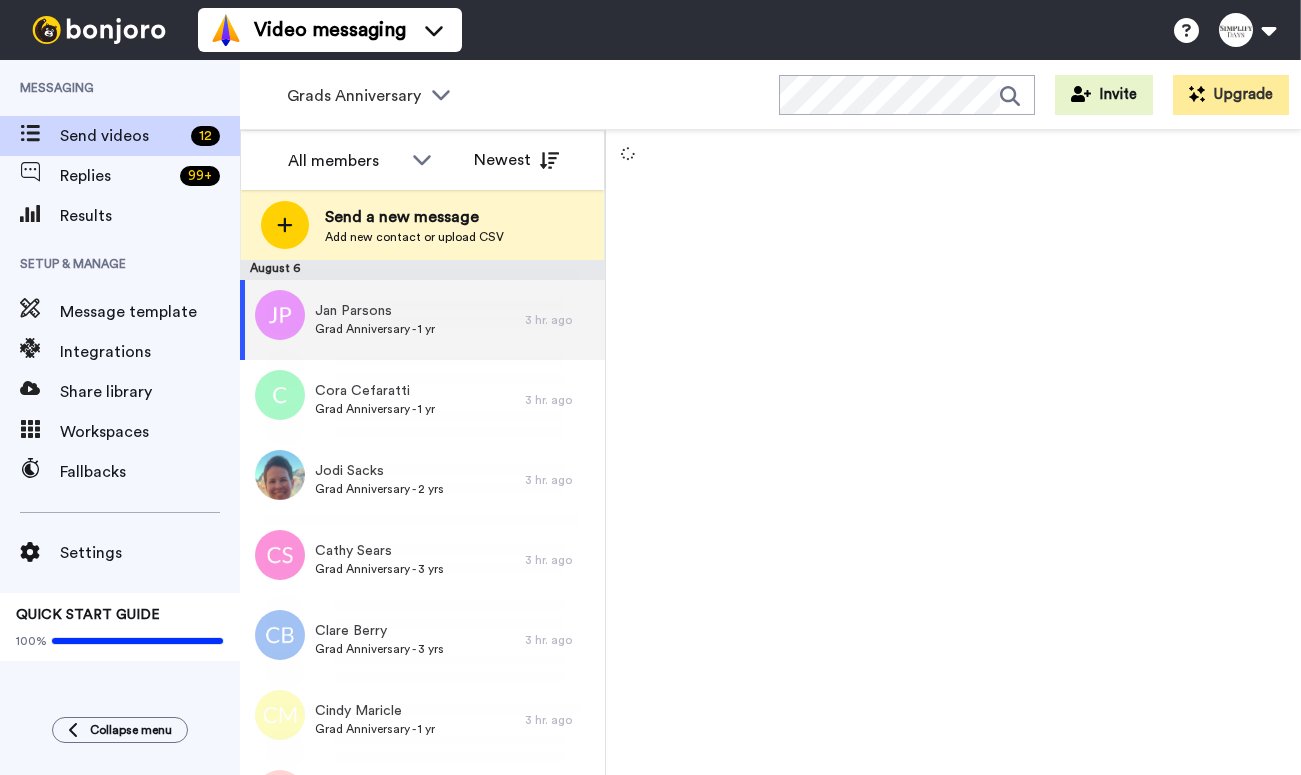 scroll, scrollTop: 0, scrollLeft: 0, axis: both 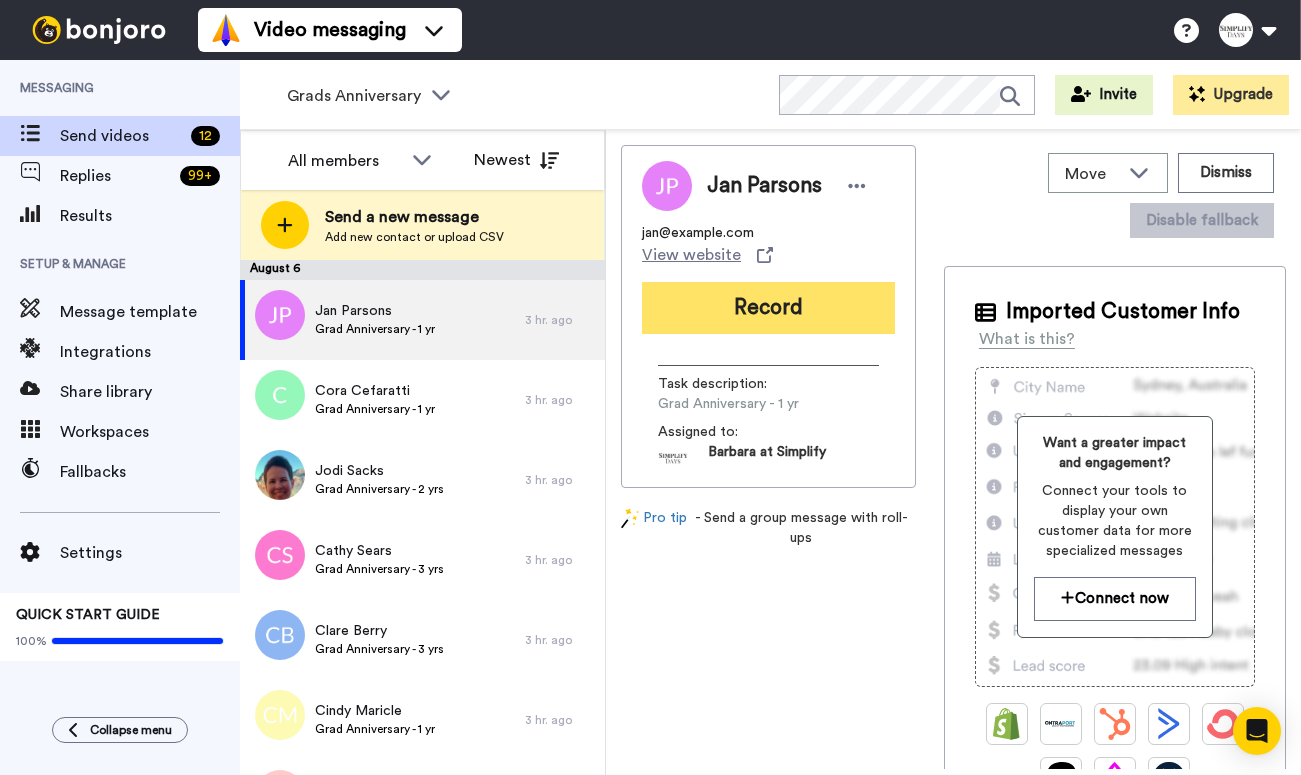 click on "Record" at bounding box center (768, 308) 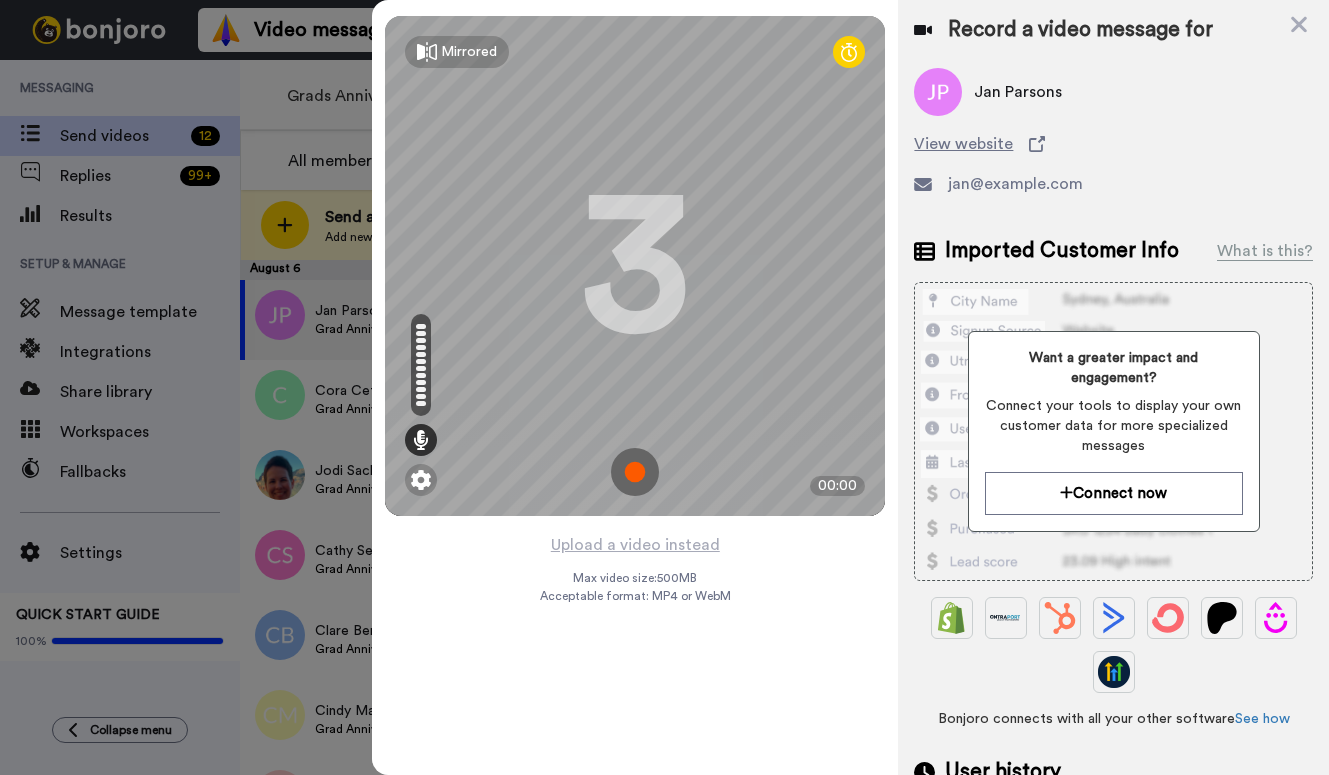 click at bounding box center (635, 472) 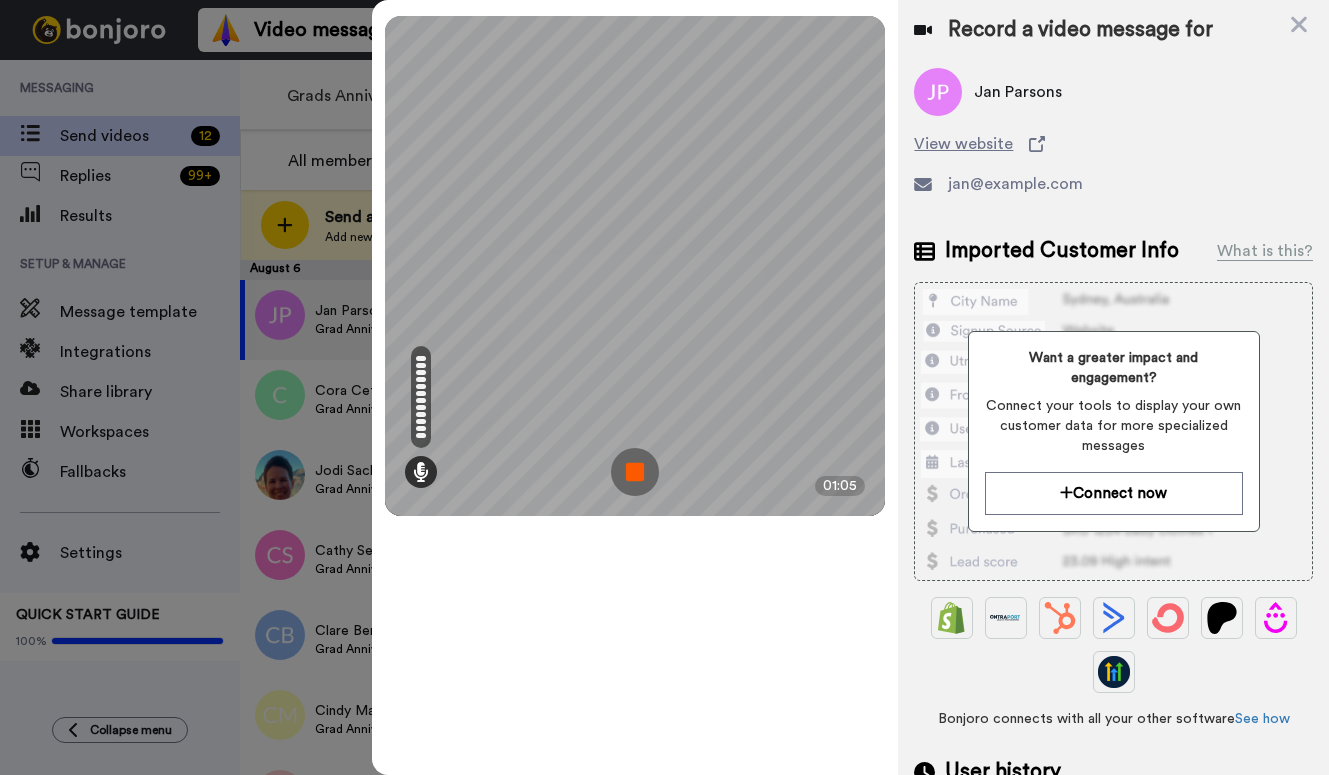 click at bounding box center [635, 472] 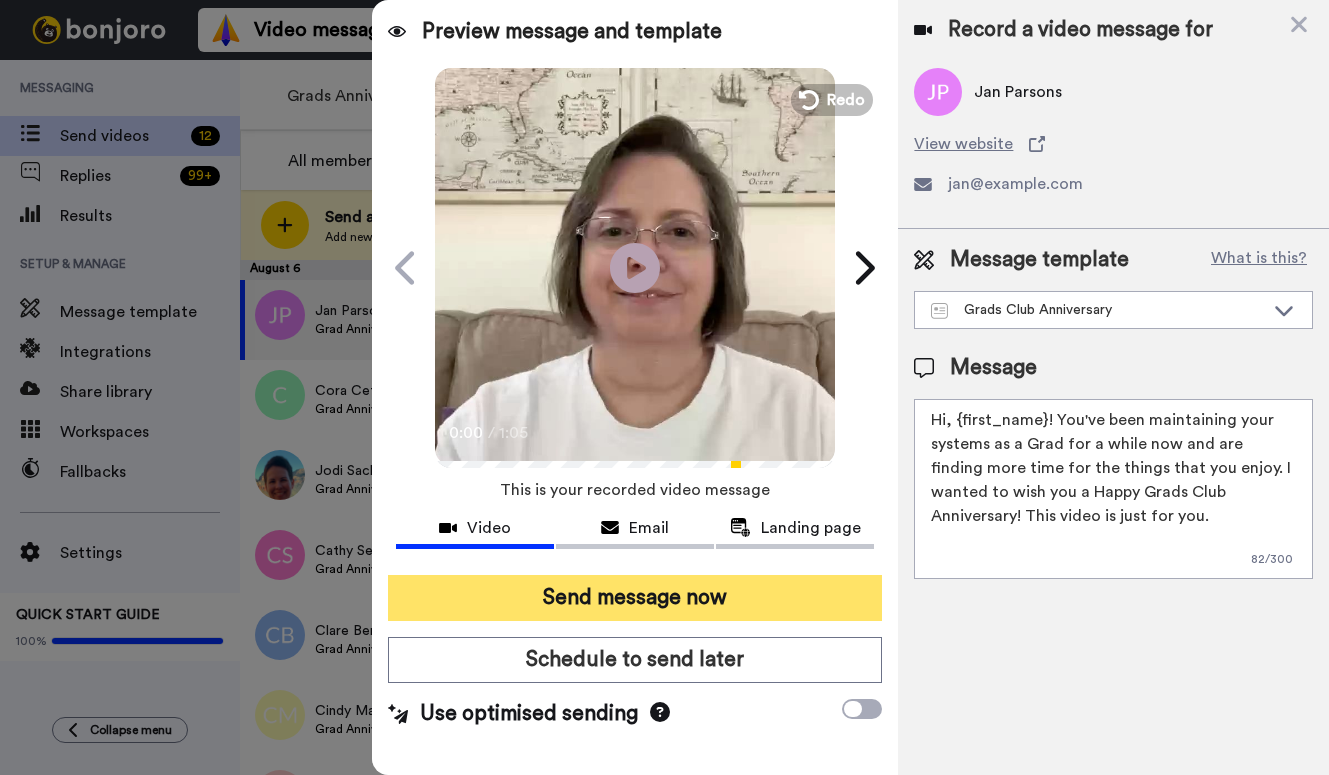 click on "Send message now" at bounding box center [635, 598] 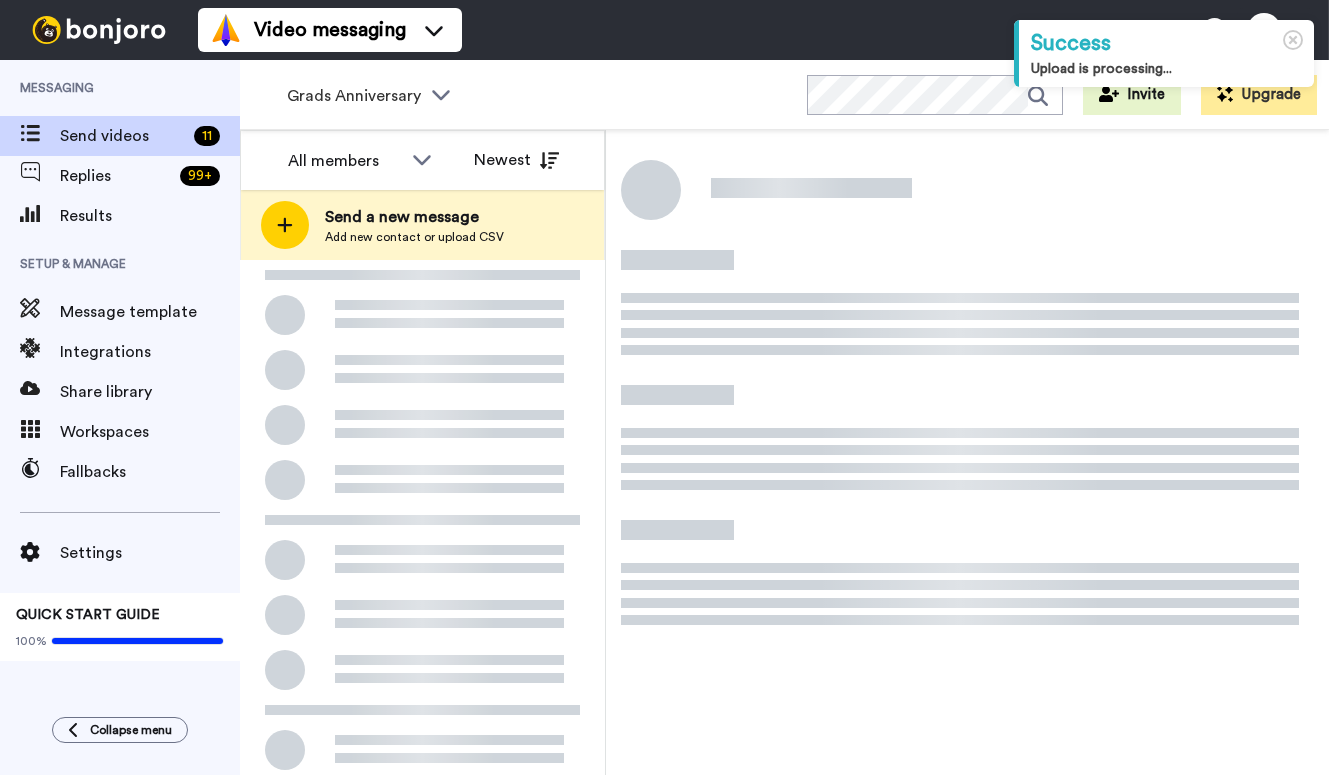 scroll, scrollTop: 0, scrollLeft: 0, axis: both 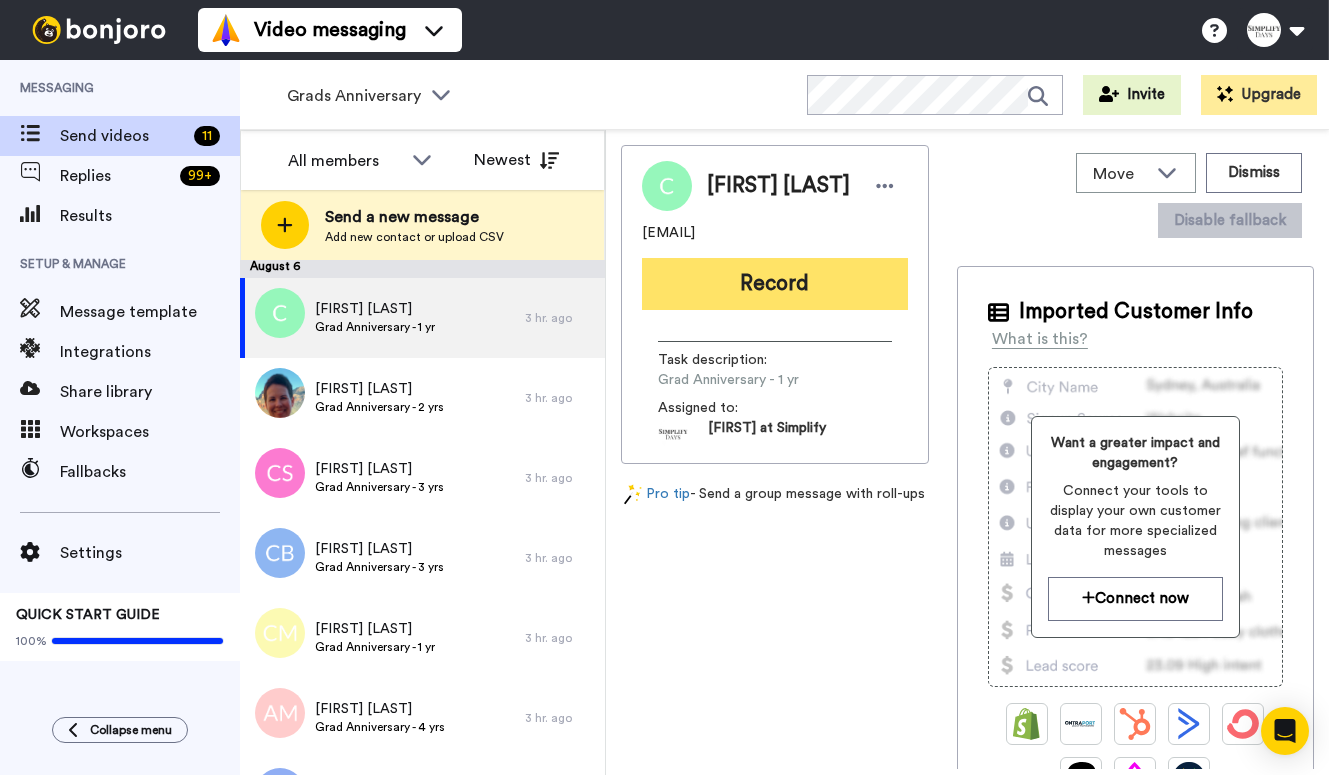 click on "Record" at bounding box center [775, 284] 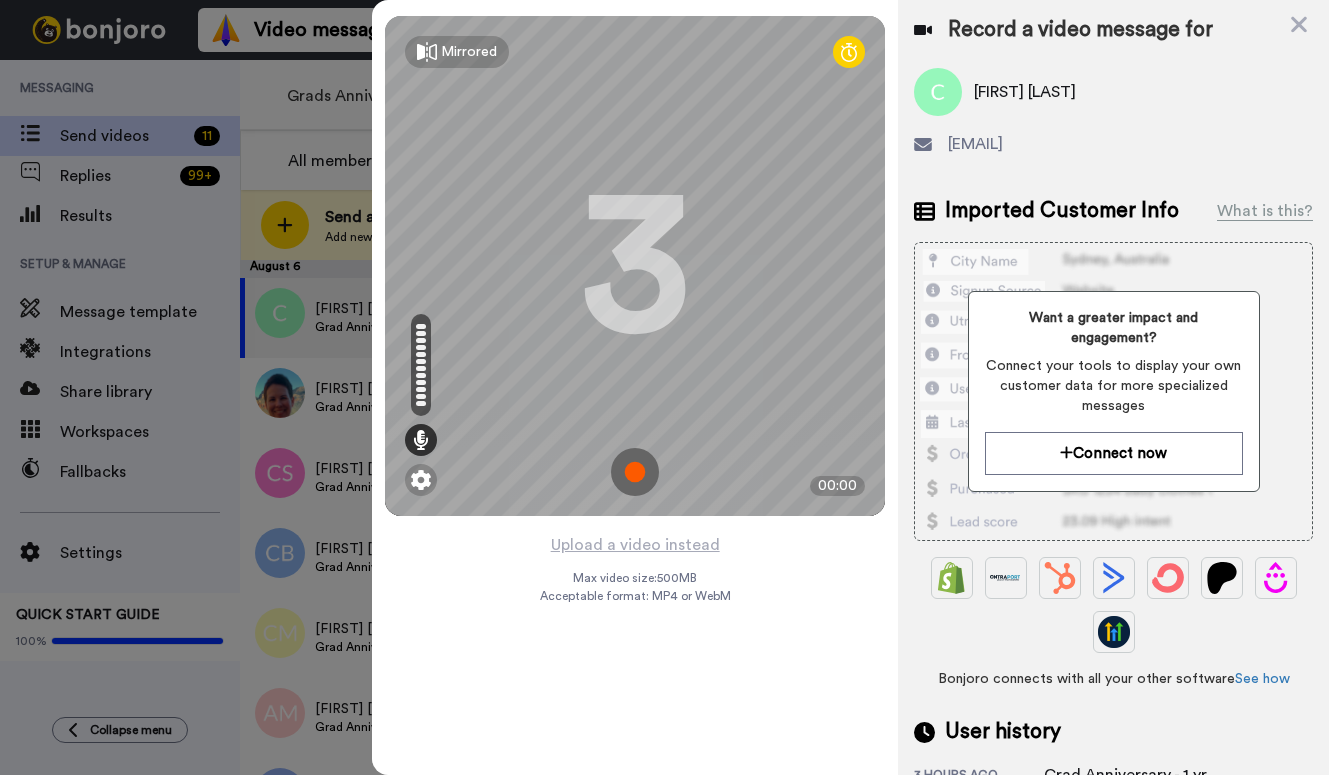 click at bounding box center [635, 472] 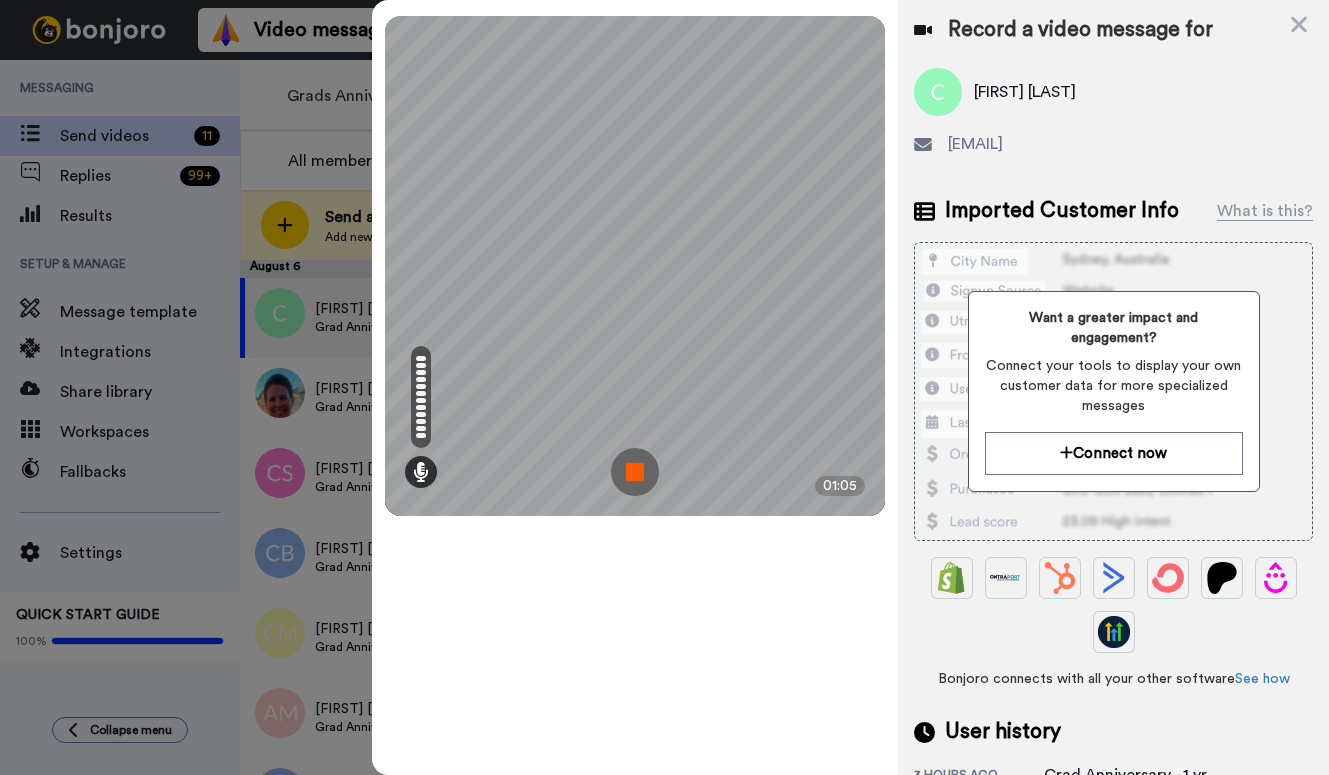 click at bounding box center [635, 472] 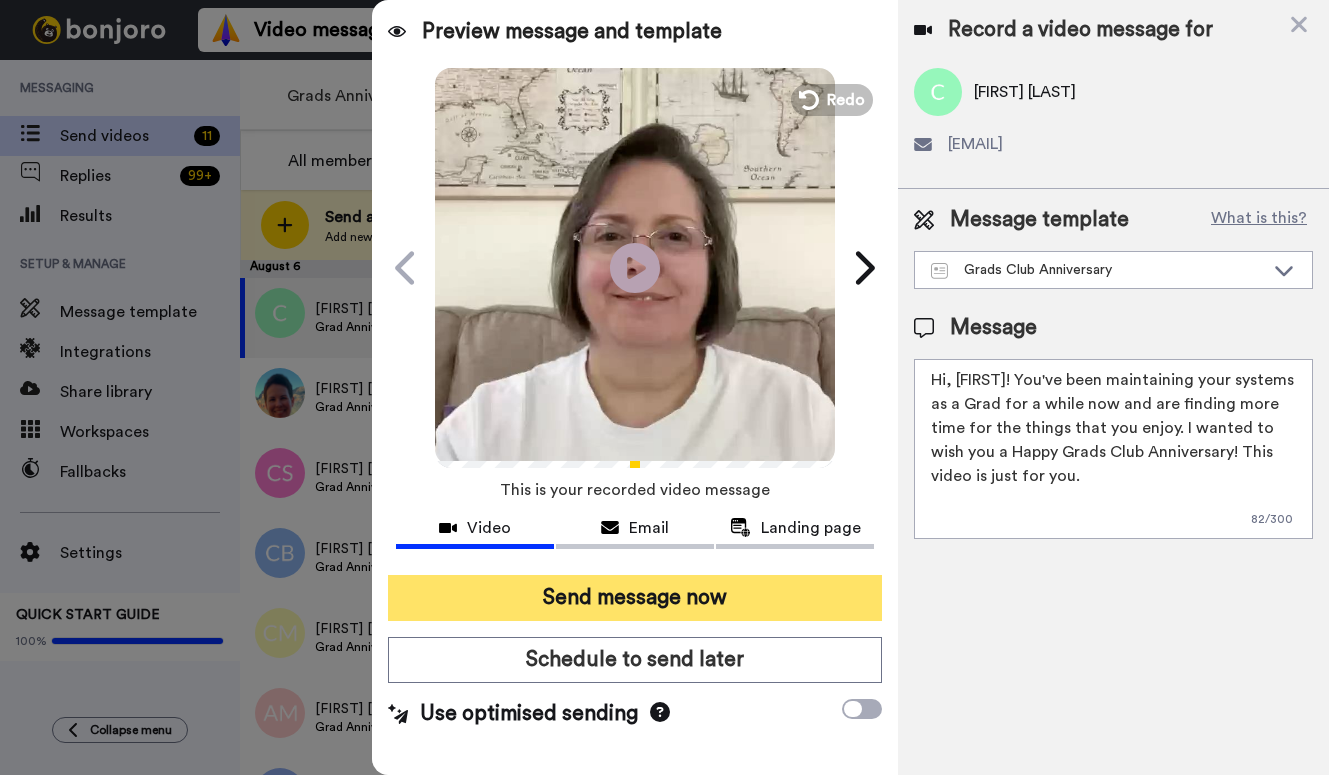 click on "Send message now" at bounding box center (635, 598) 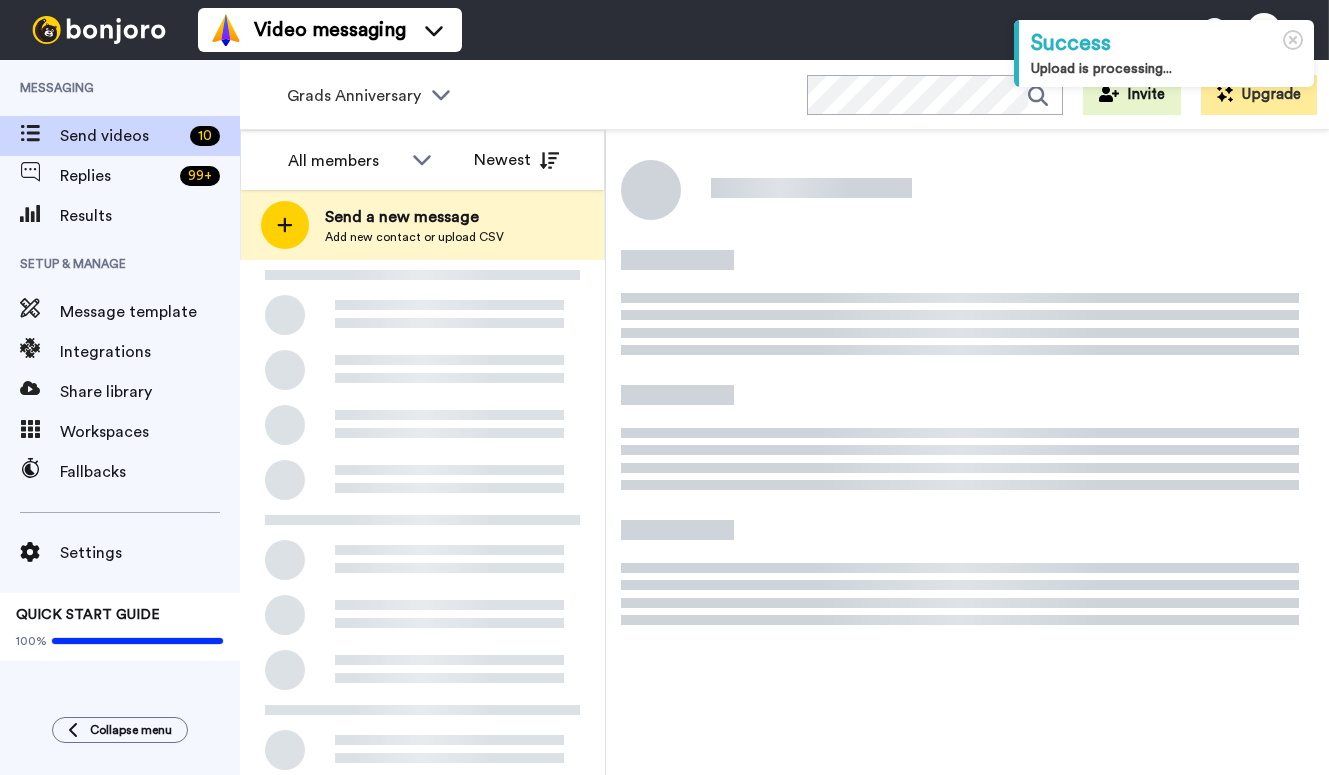 scroll, scrollTop: 0, scrollLeft: 0, axis: both 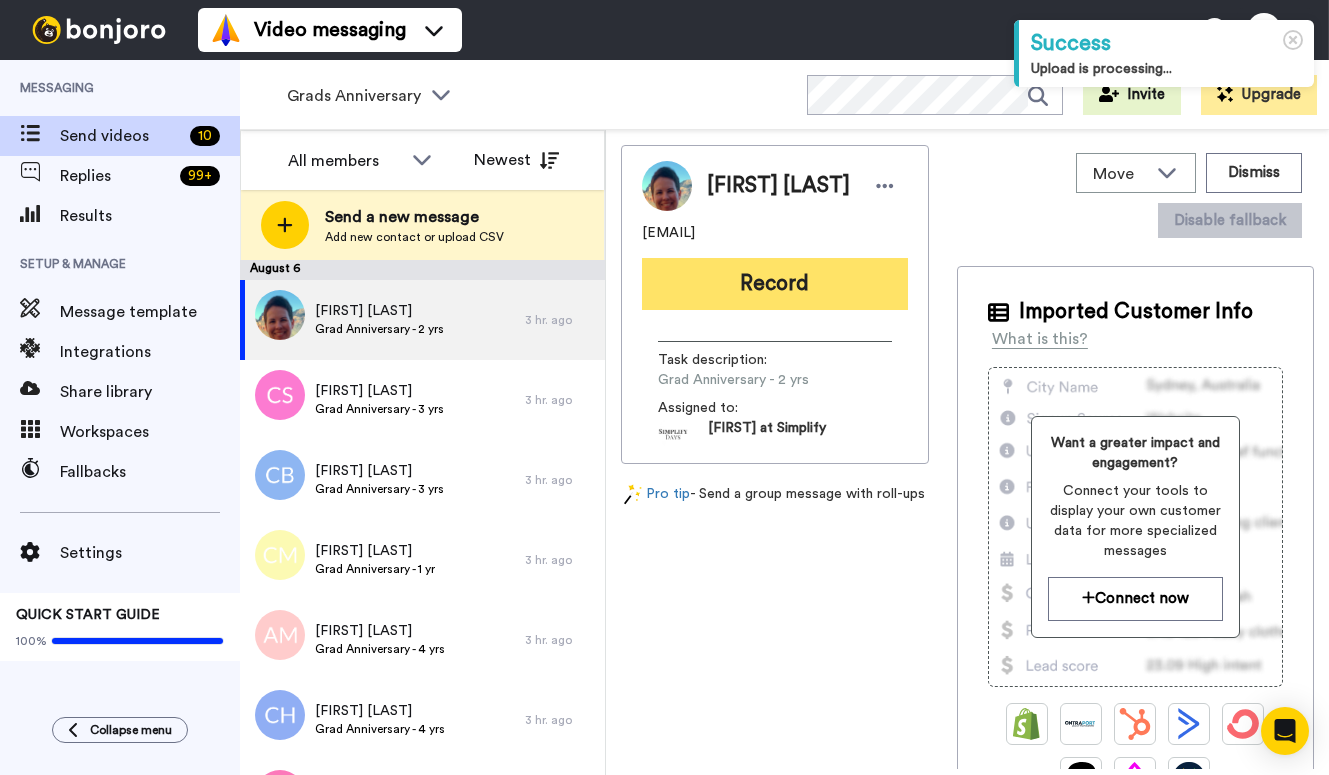 click on "Record" at bounding box center (775, 284) 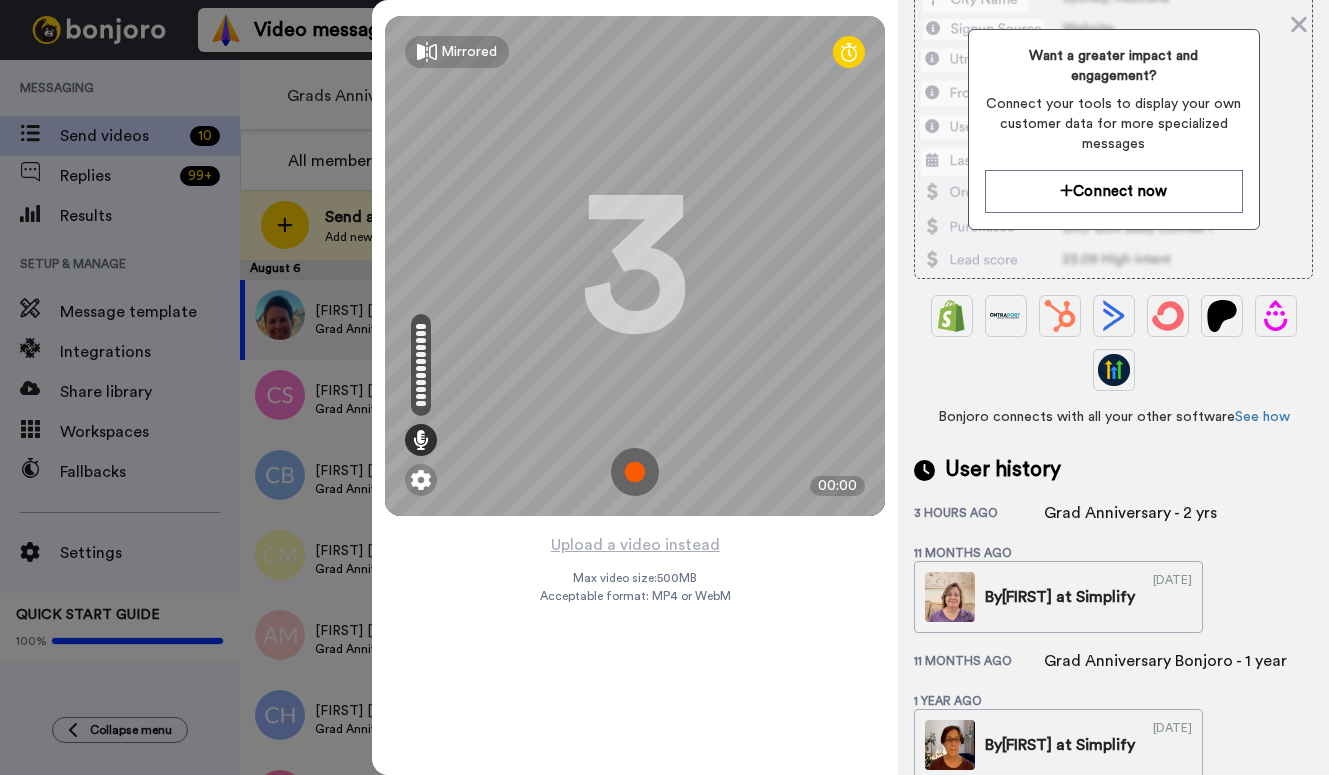 scroll, scrollTop: 245, scrollLeft: 0, axis: vertical 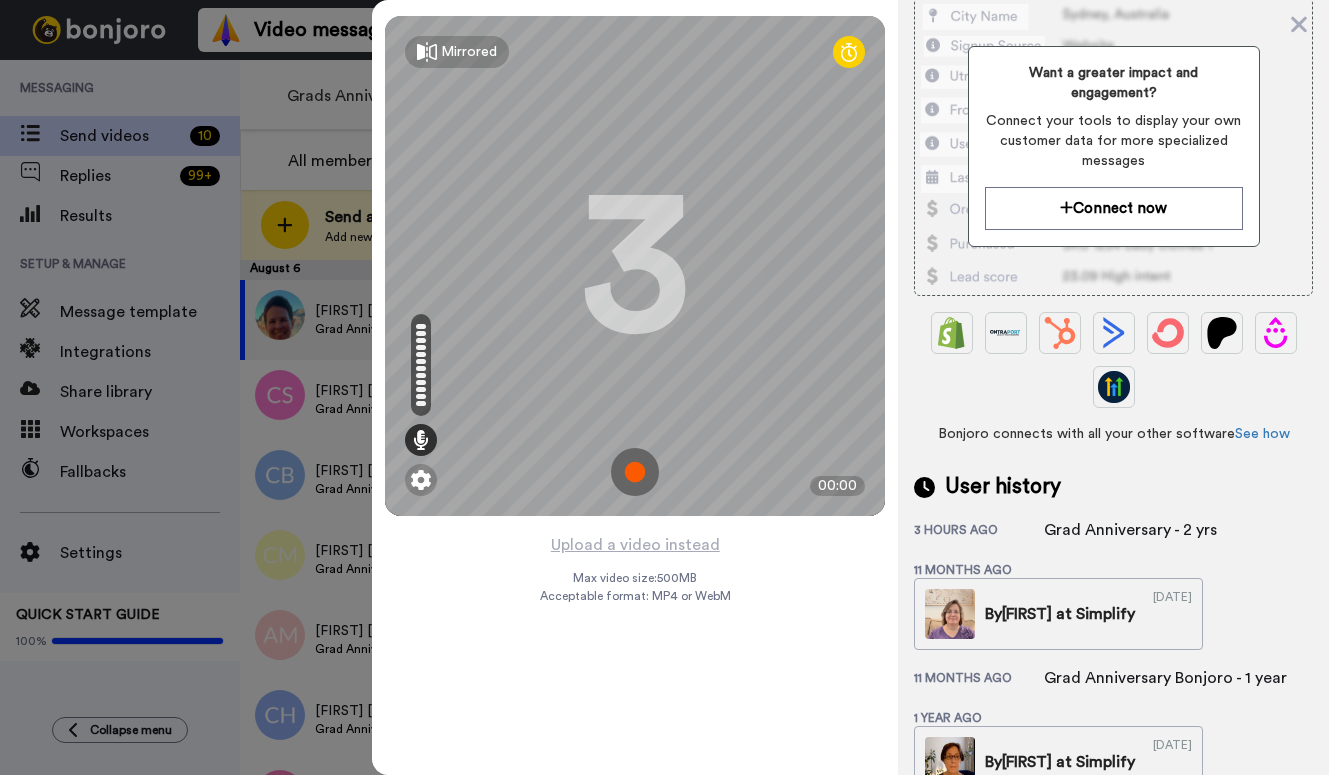 click at bounding box center (635, 472) 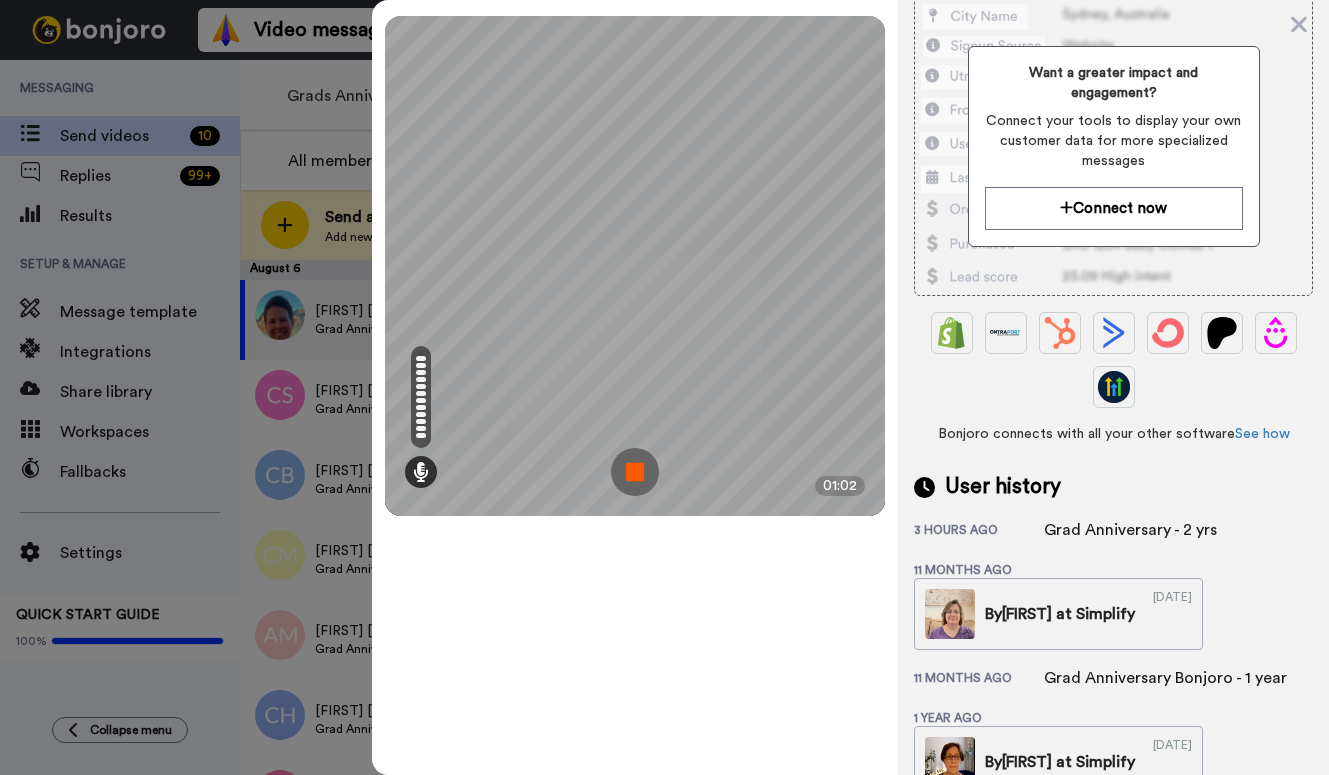 click at bounding box center [635, 472] 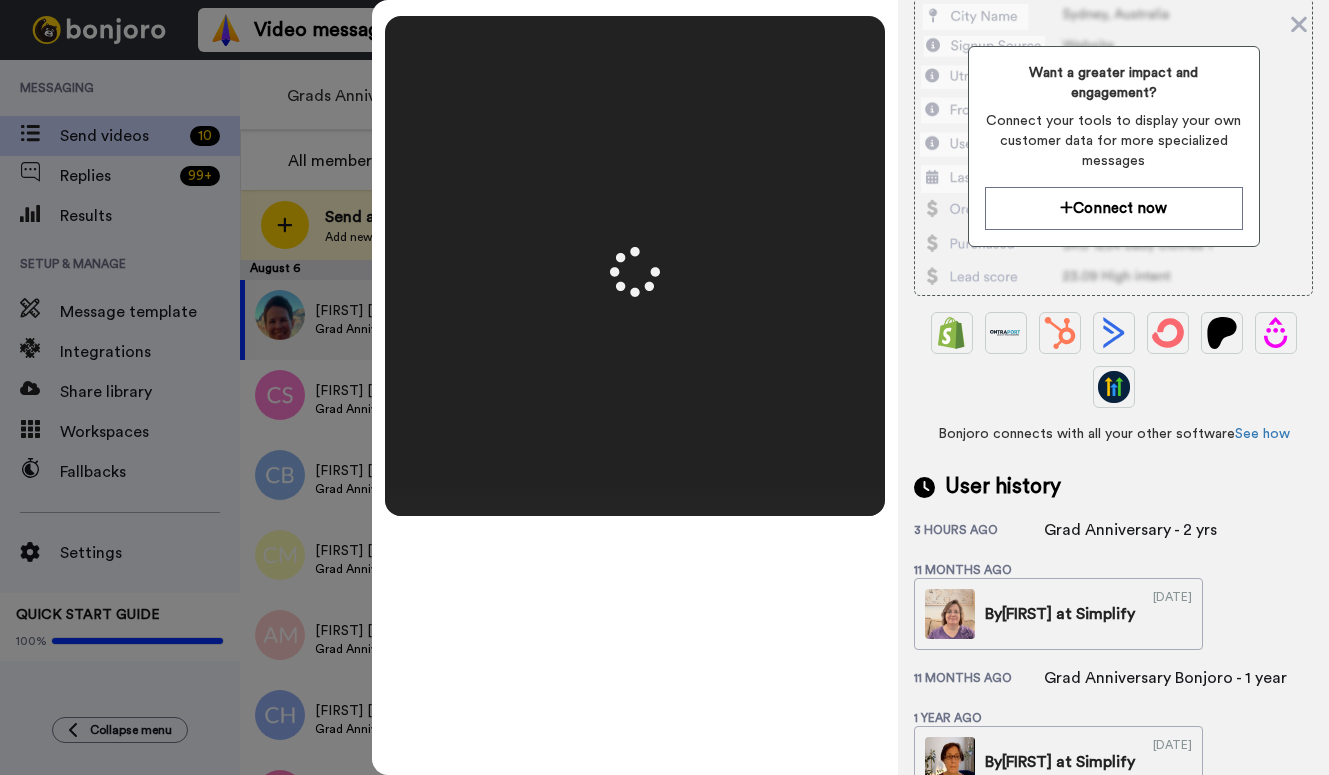 click at bounding box center [635, 266] 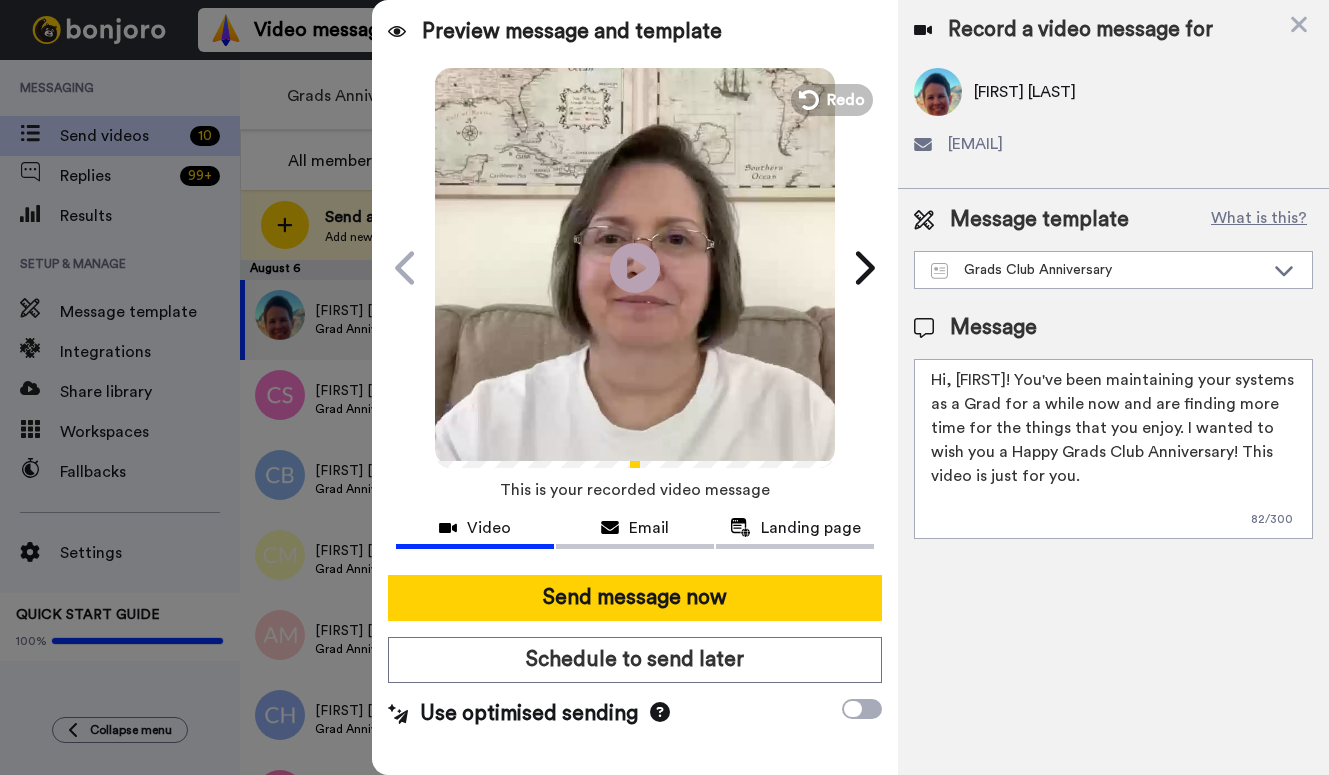scroll, scrollTop: 0, scrollLeft: 0, axis: both 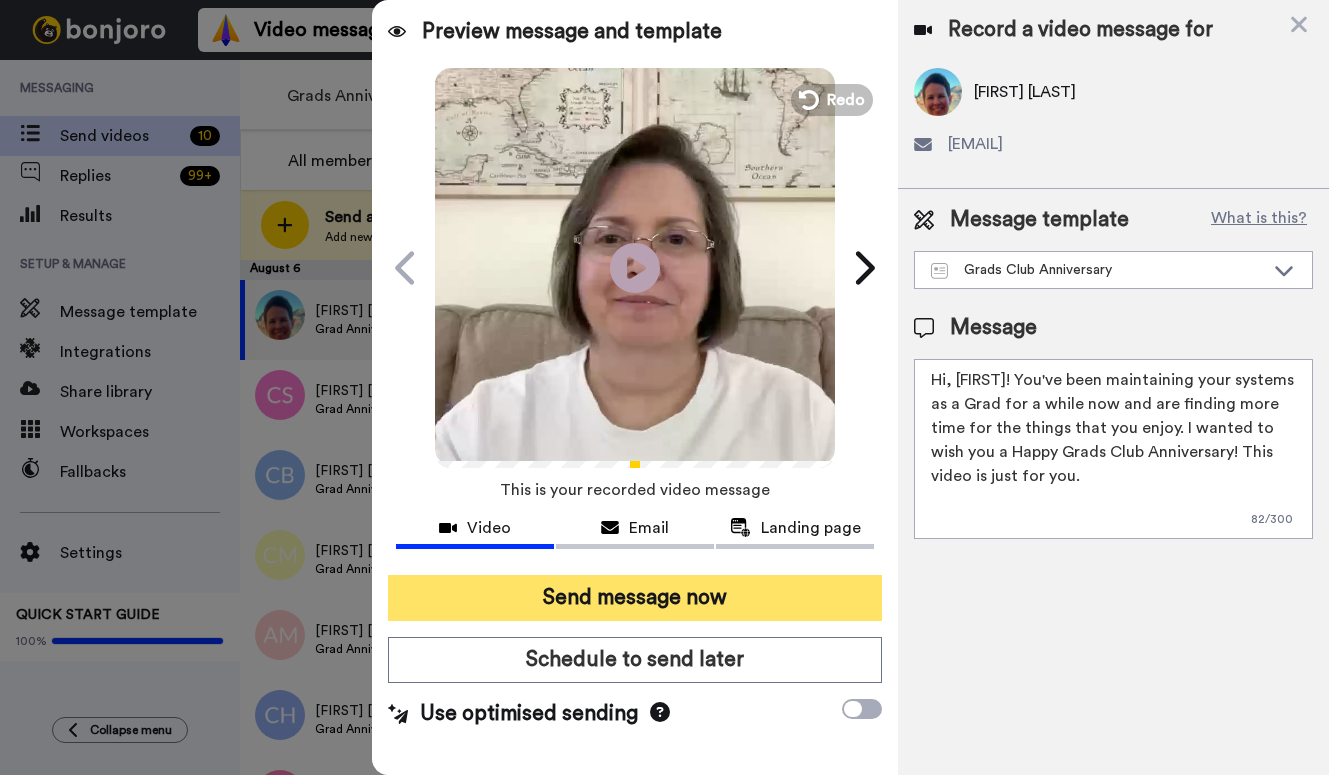 click on "Send message now" at bounding box center [635, 598] 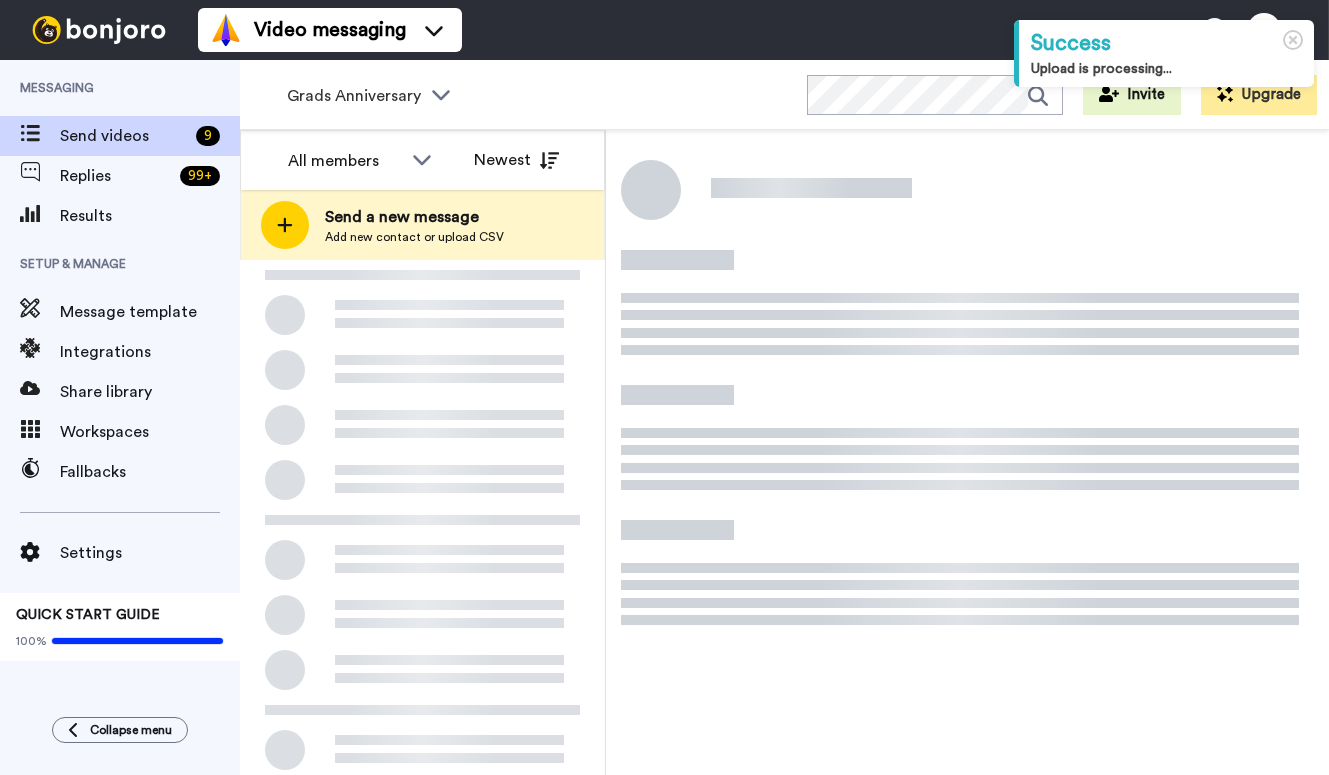 scroll, scrollTop: 0, scrollLeft: 0, axis: both 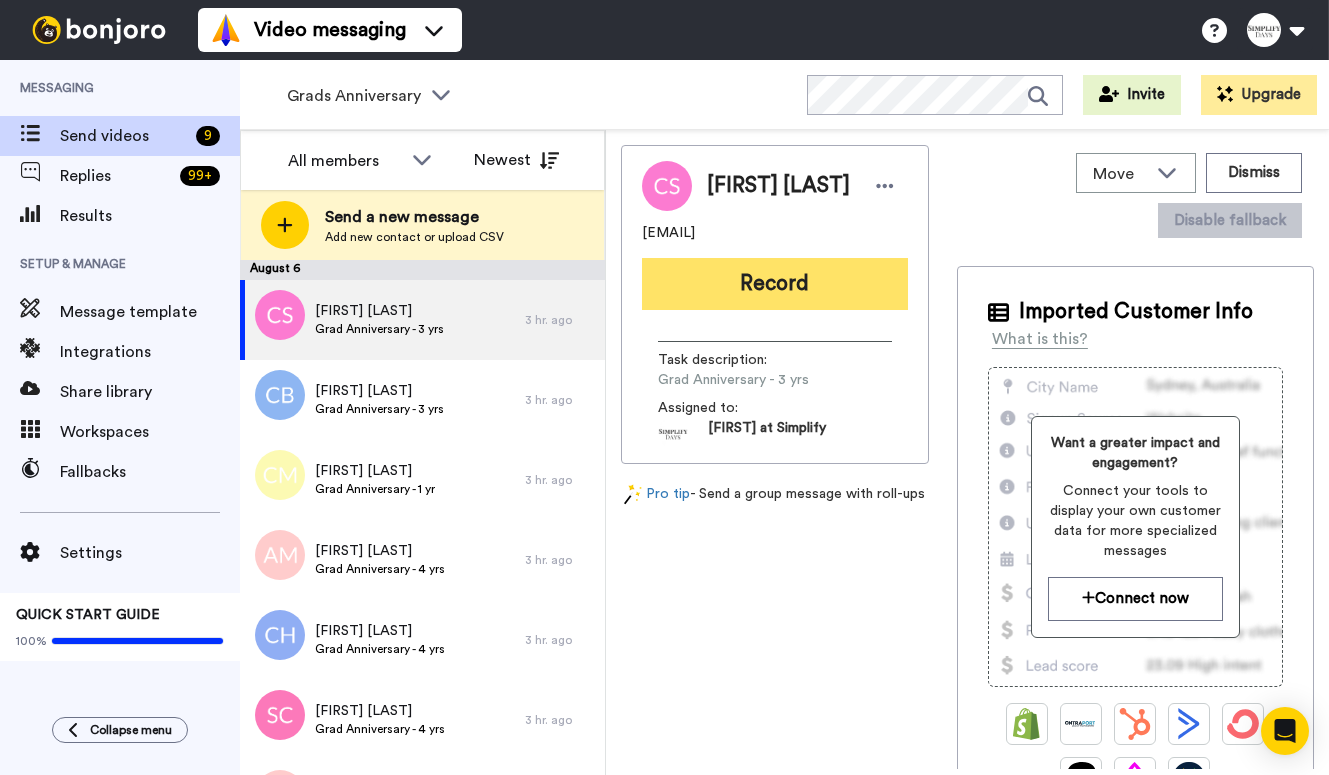 click on "Record" at bounding box center (775, 284) 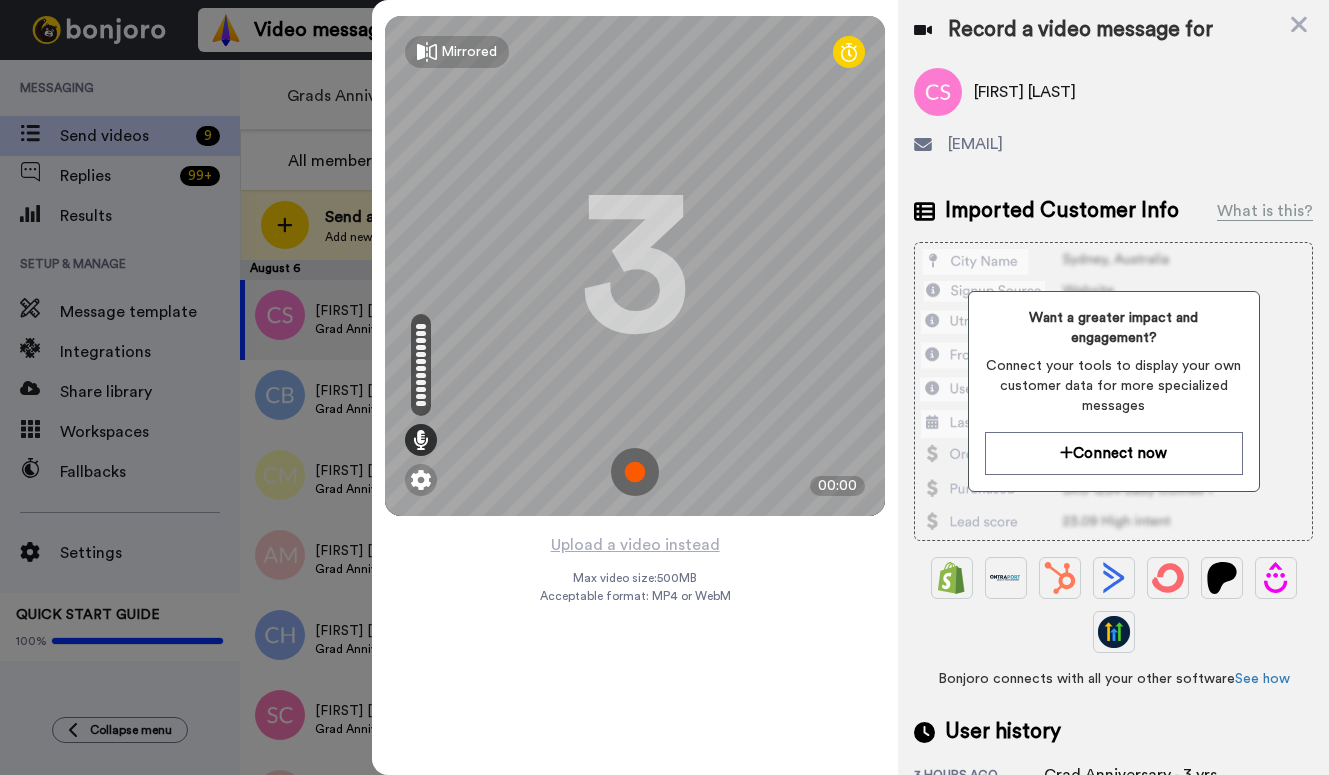 click at bounding box center (664, 387) 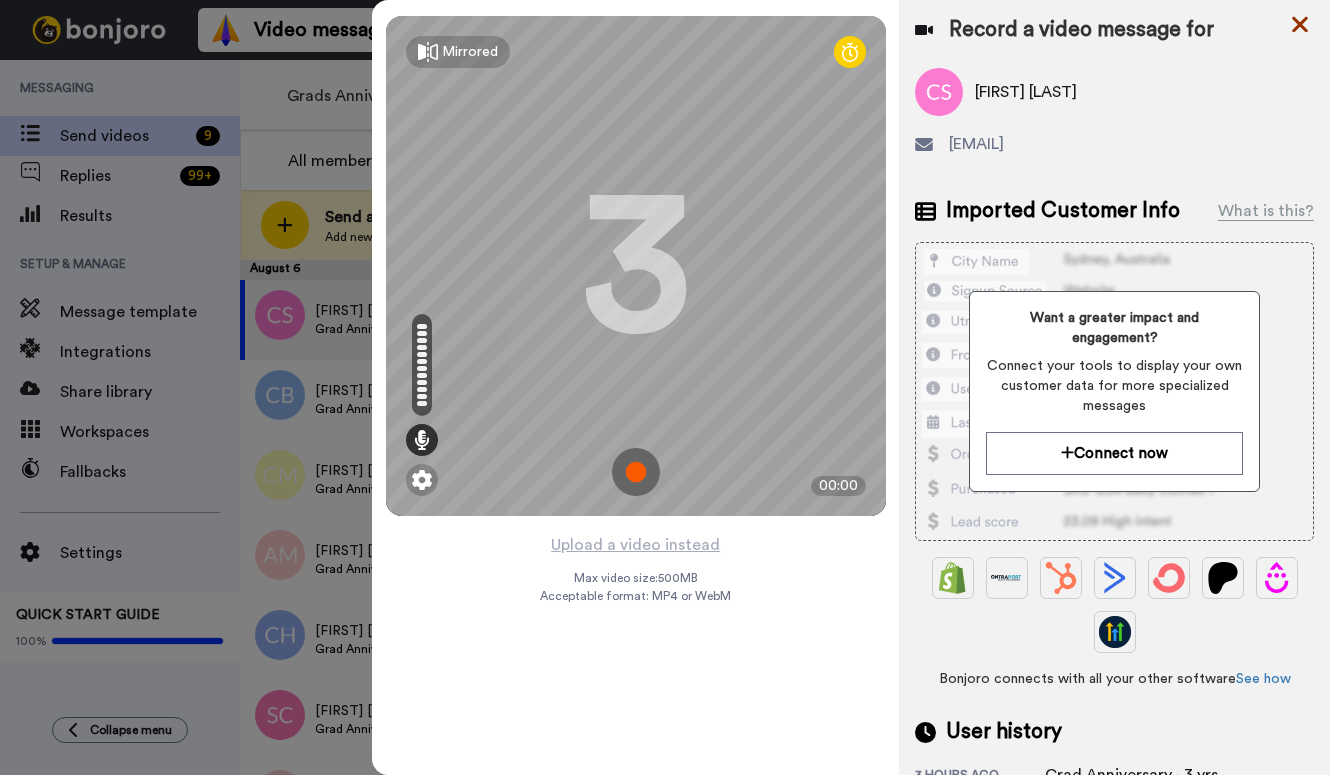 click 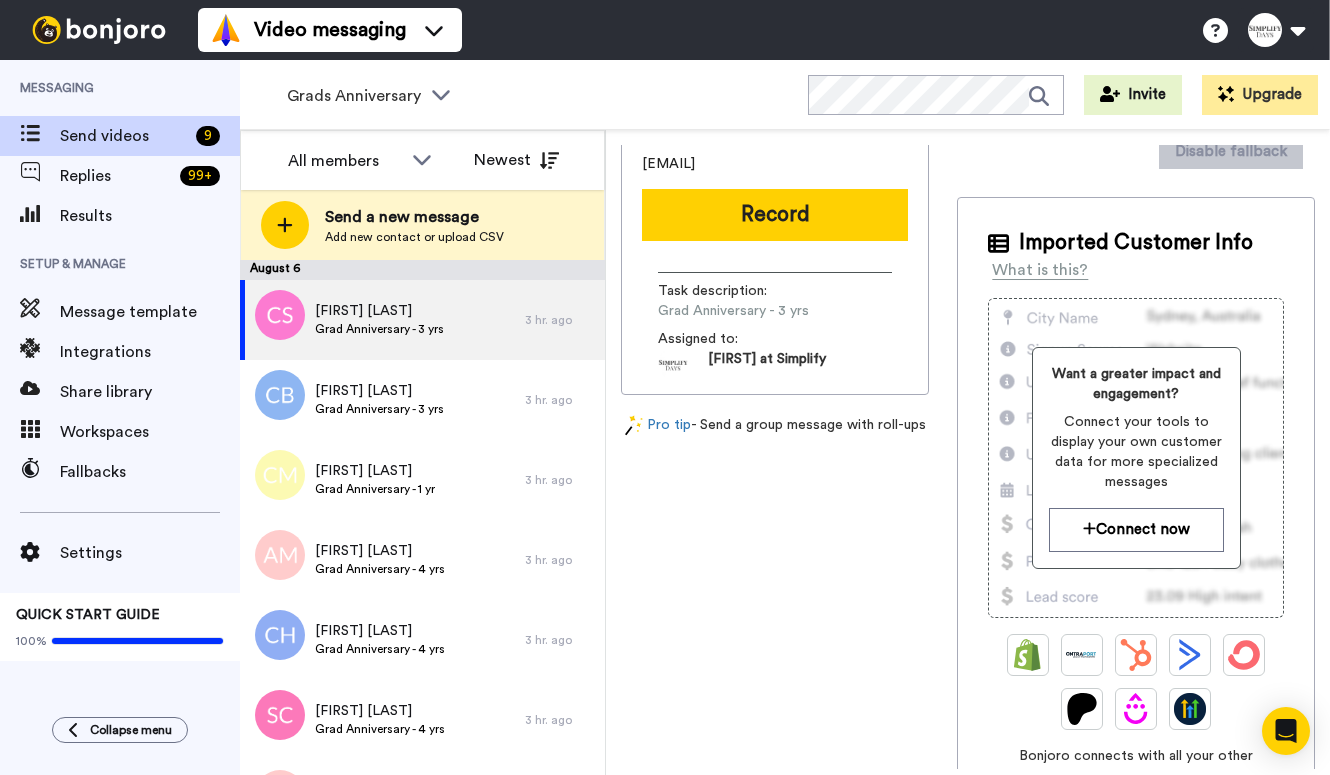 scroll, scrollTop: 68, scrollLeft: 0, axis: vertical 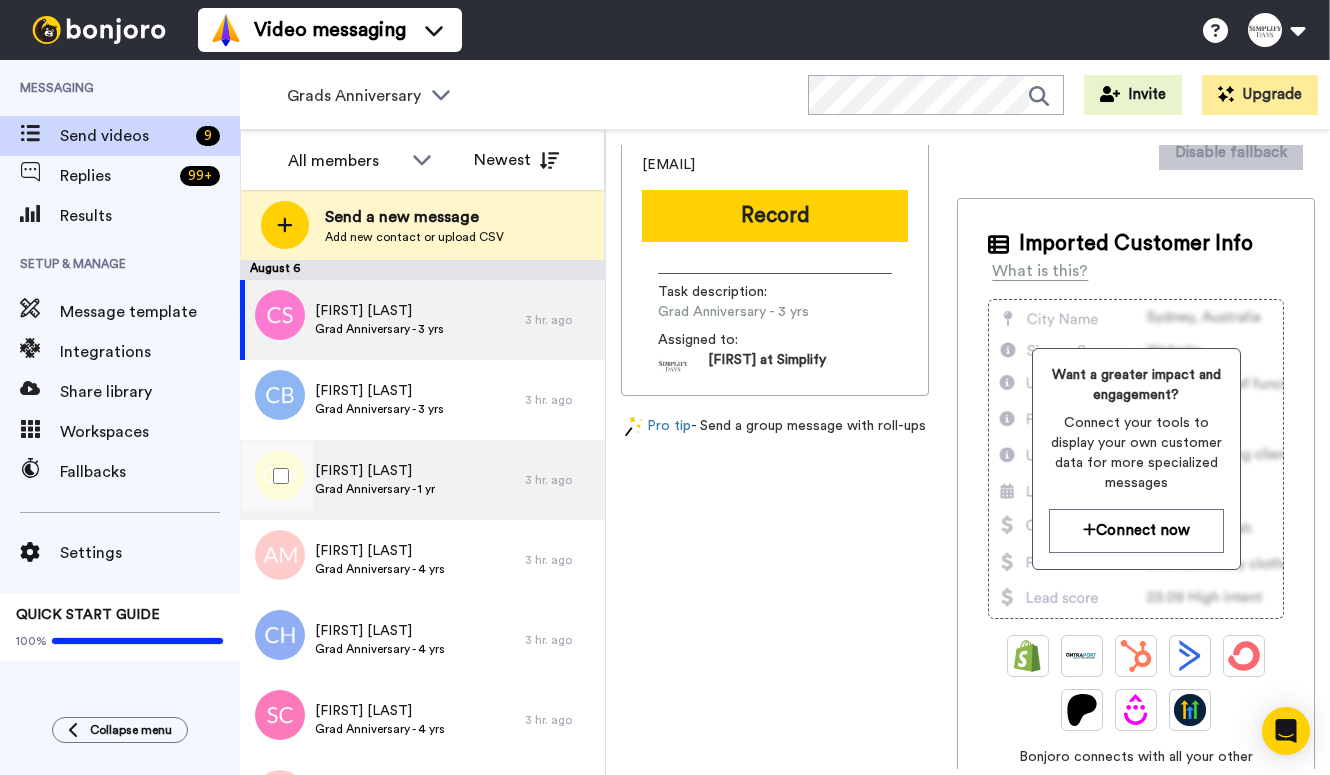 click on "Cindy Maricle" at bounding box center (375, 471) 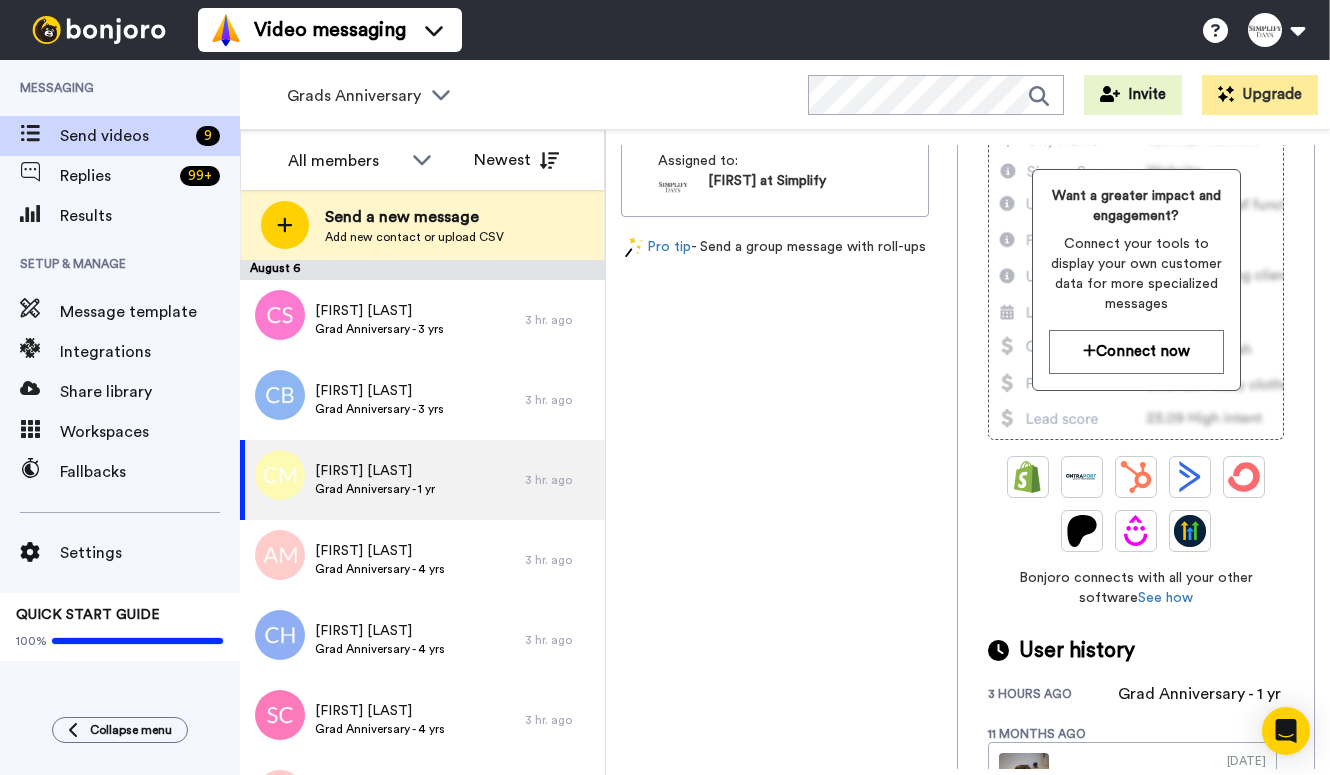 scroll, scrollTop: 246, scrollLeft: 0, axis: vertical 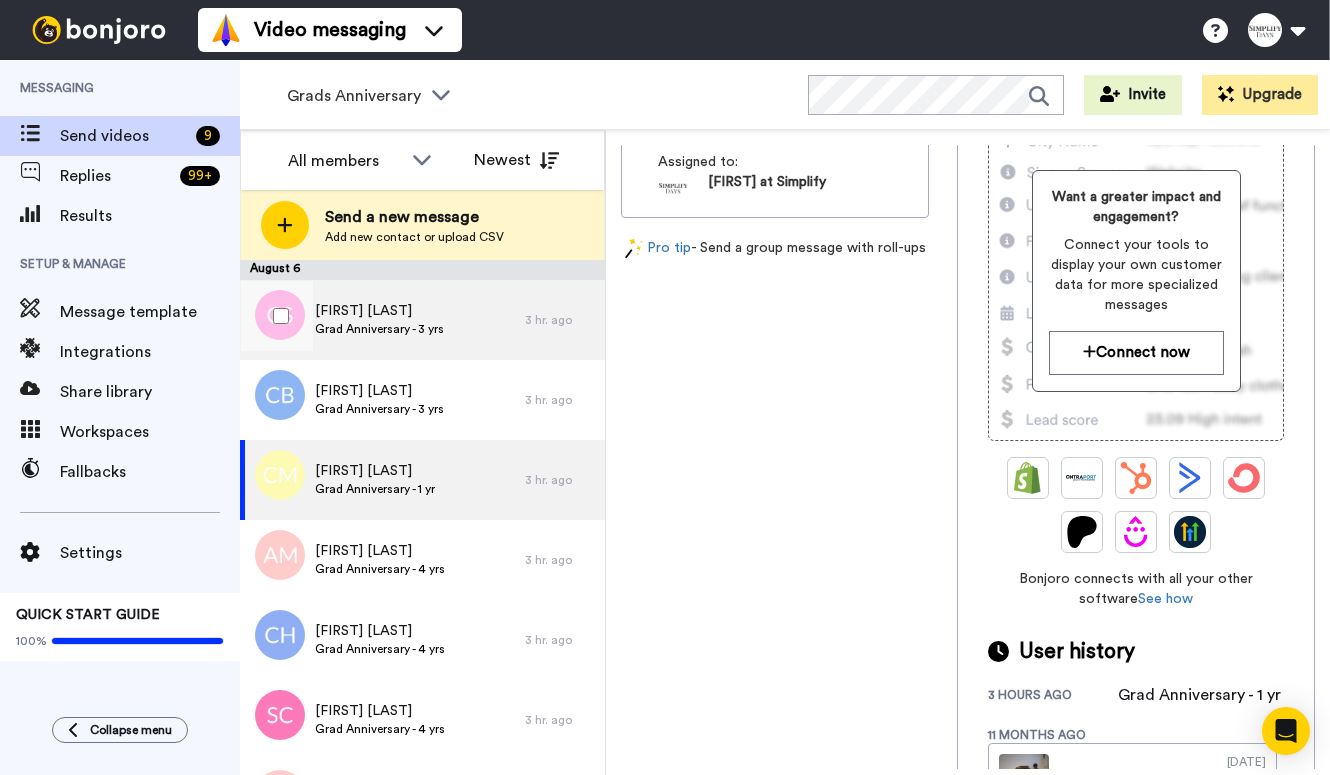 click on "Cathy Sears Grad Anniversary - 3 yrs" at bounding box center (382, 320) 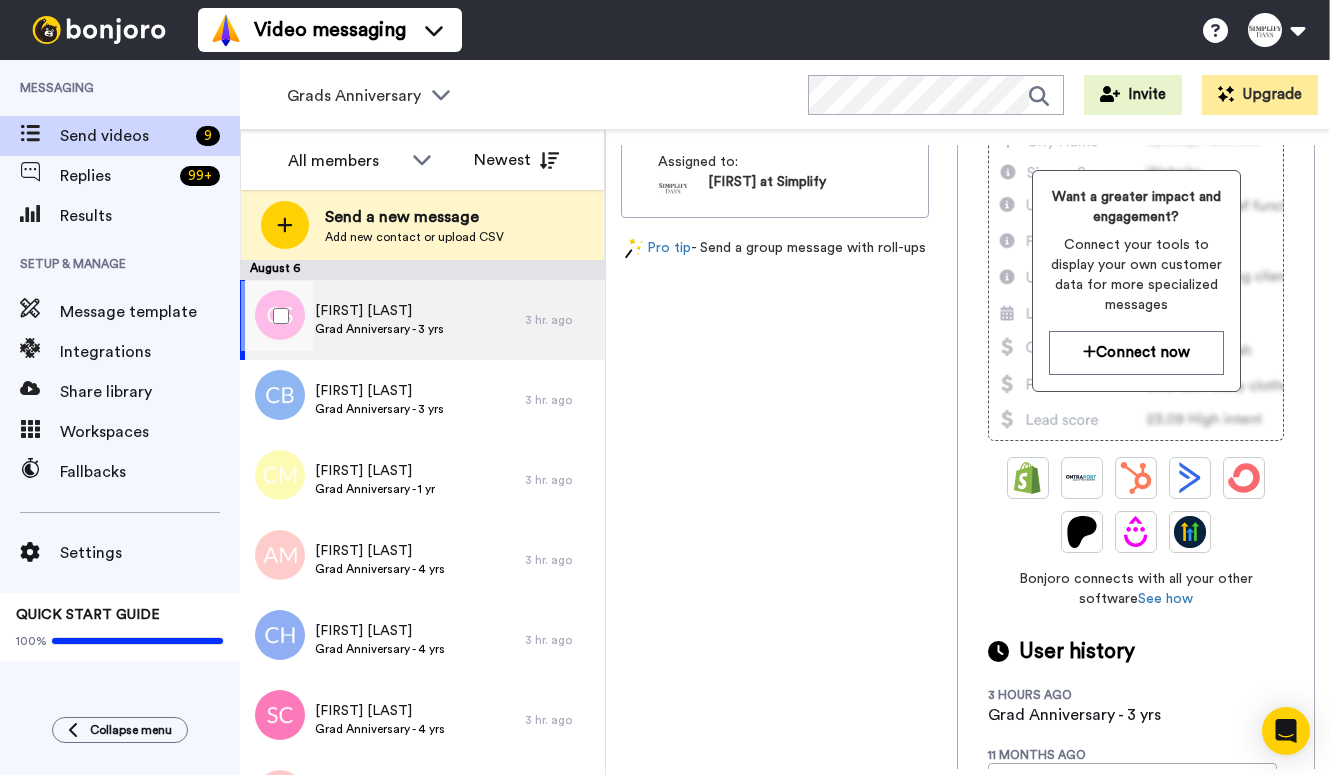 click on "Cathy Sears Grad Anniversary - 3 yrs" at bounding box center [382, 320] 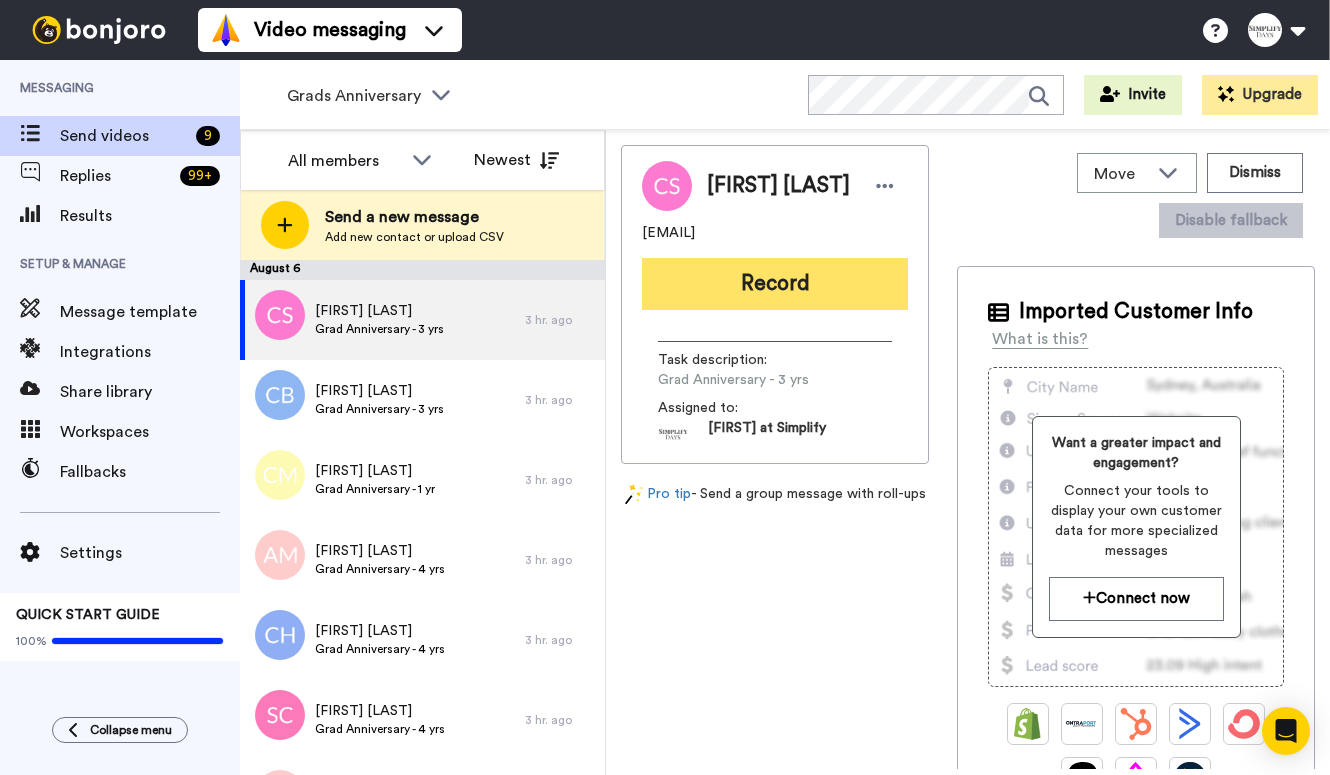 scroll, scrollTop: 0, scrollLeft: 0, axis: both 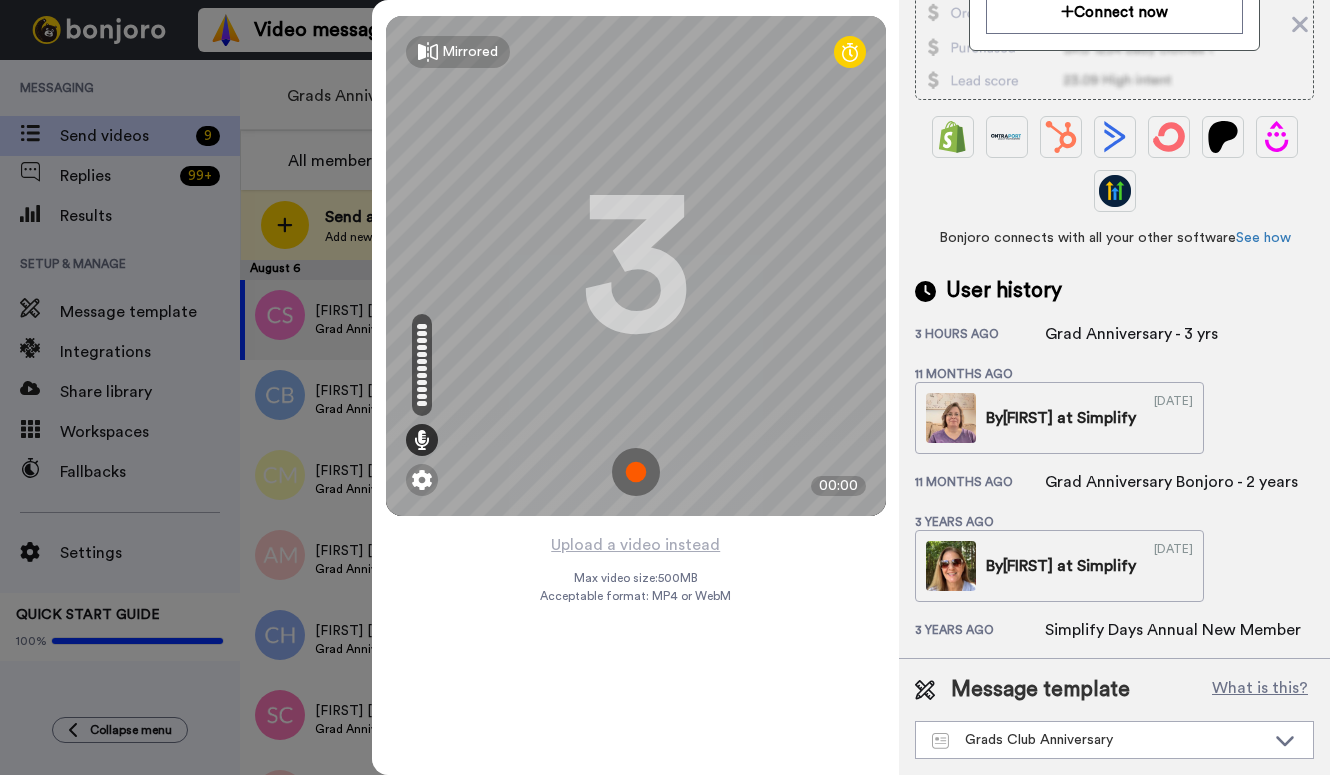 click at bounding box center [636, 472] 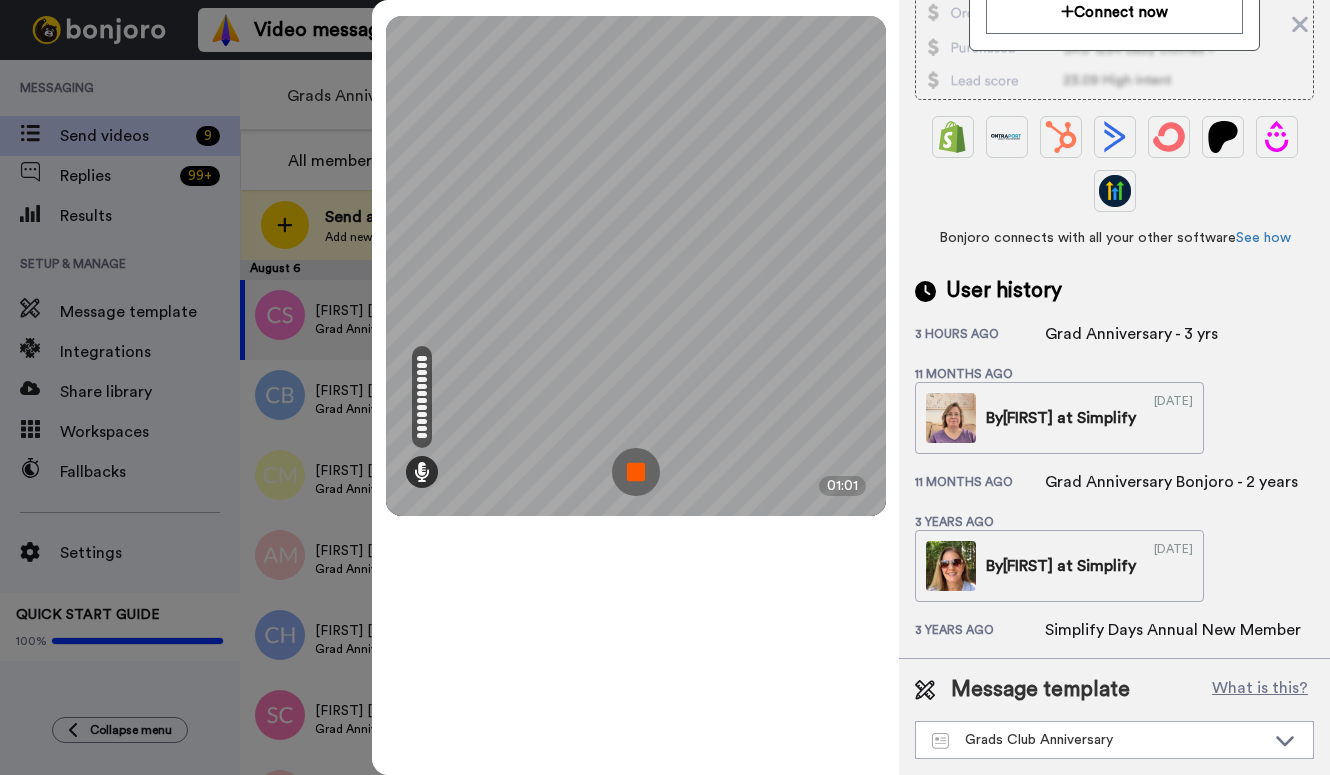 click at bounding box center [636, 472] 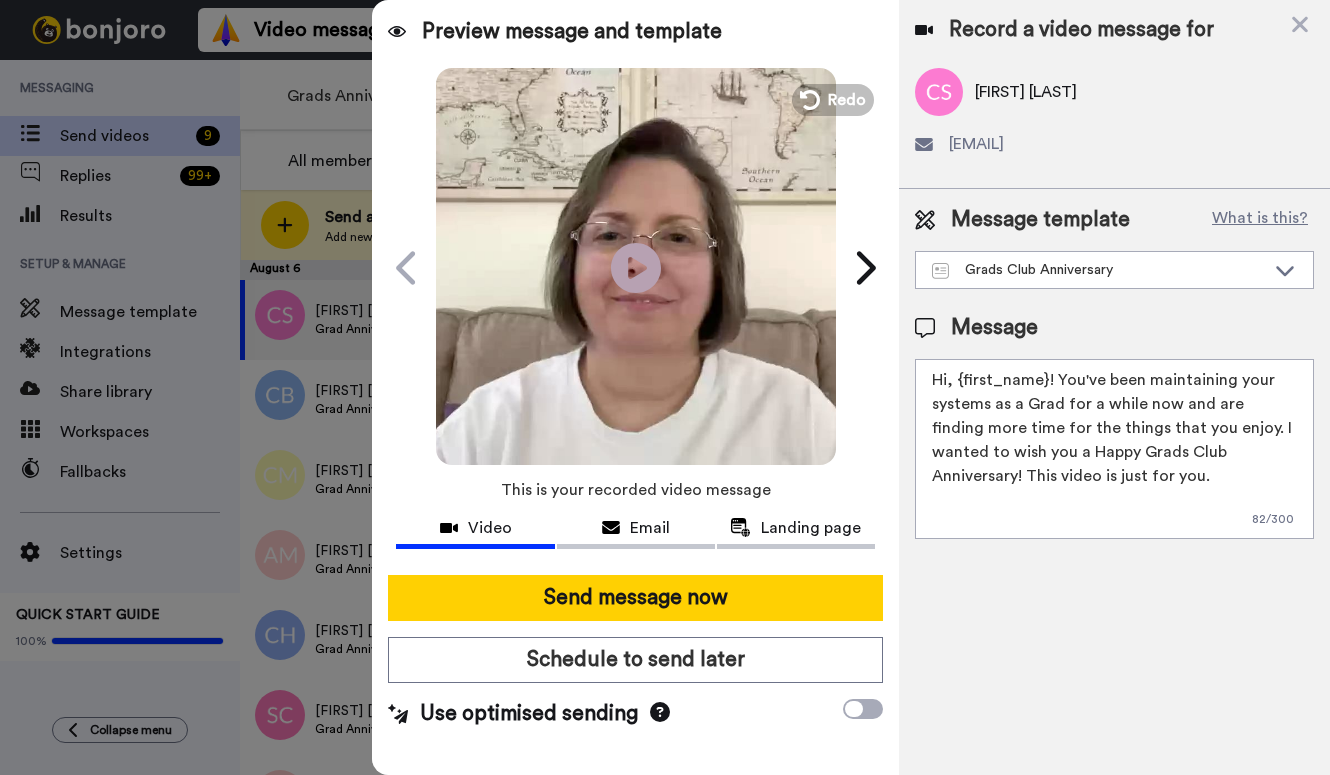 scroll, scrollTop: 0, scrollLeft: 0, axis: both 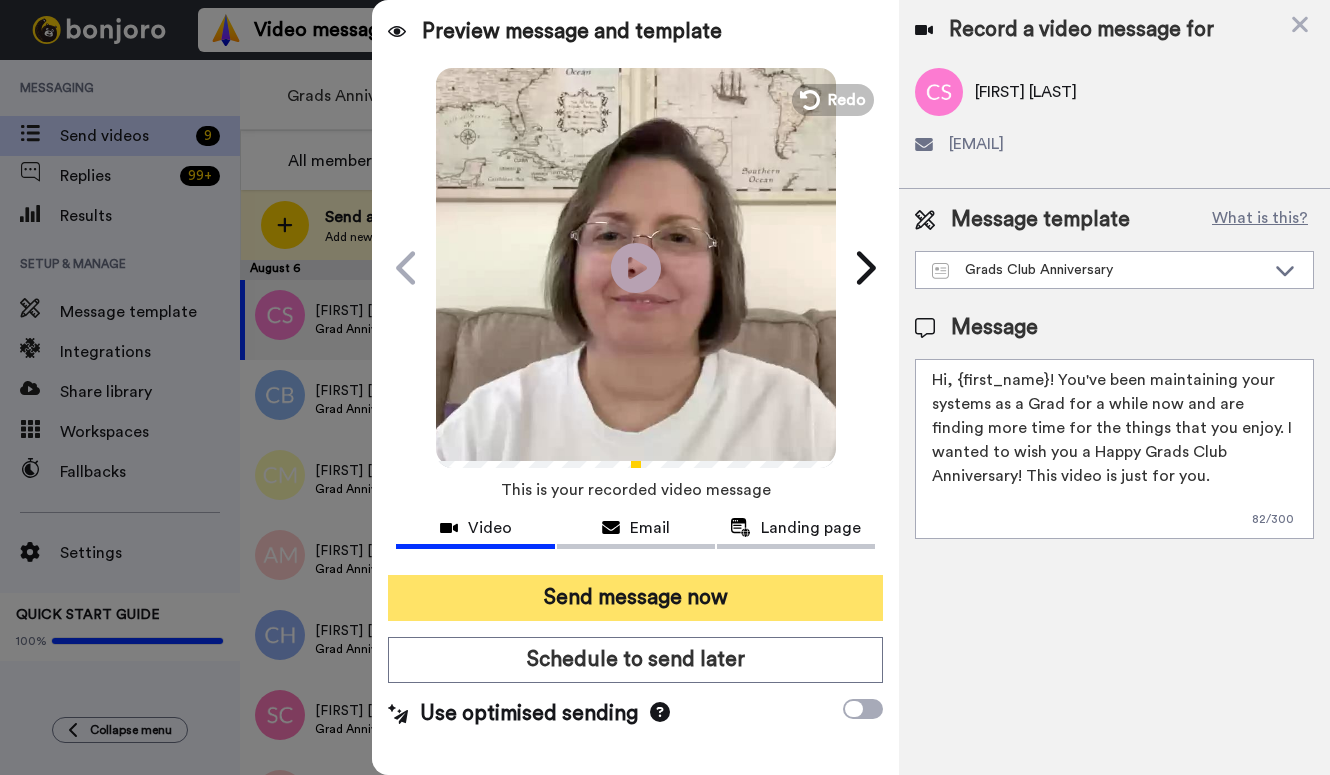 click on "Send message now" at bounding box center (635, 598) 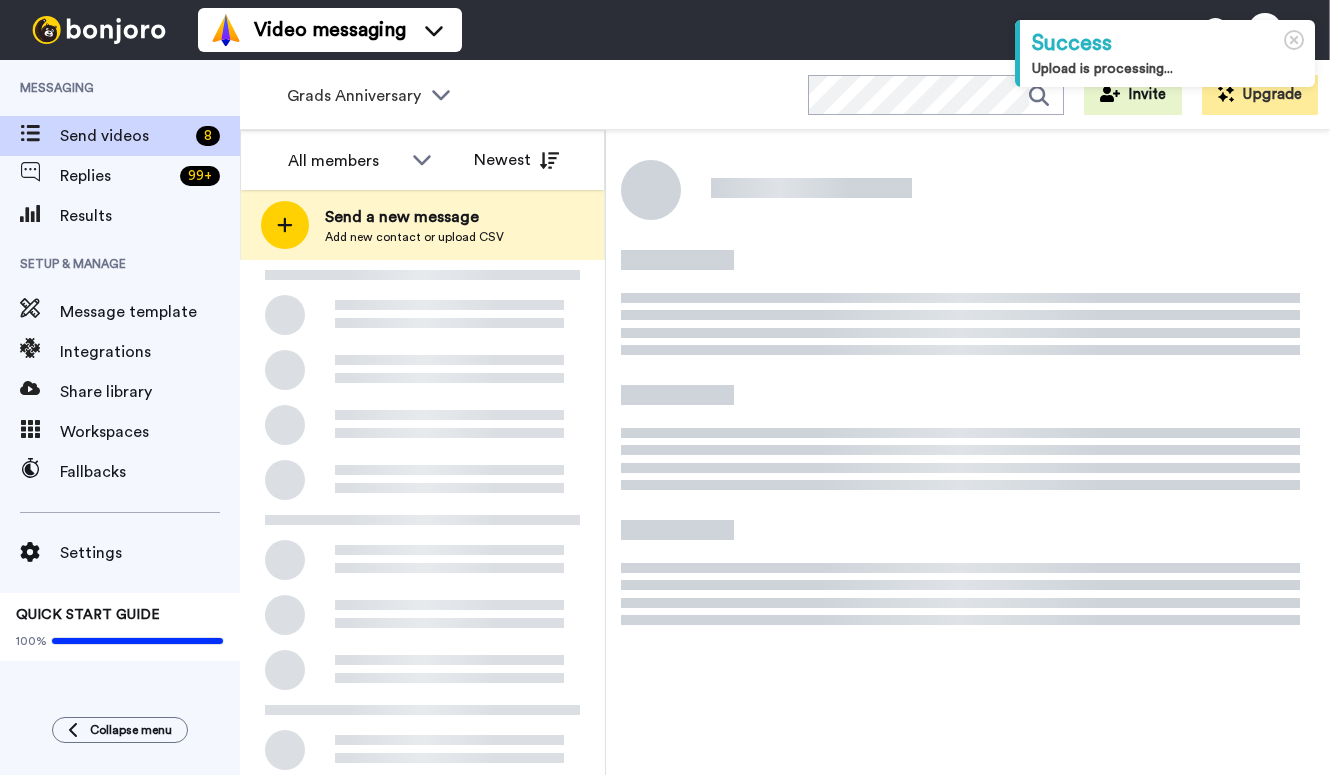 scroll, scrollTop: 0, scrollLeft: 0, axis: both 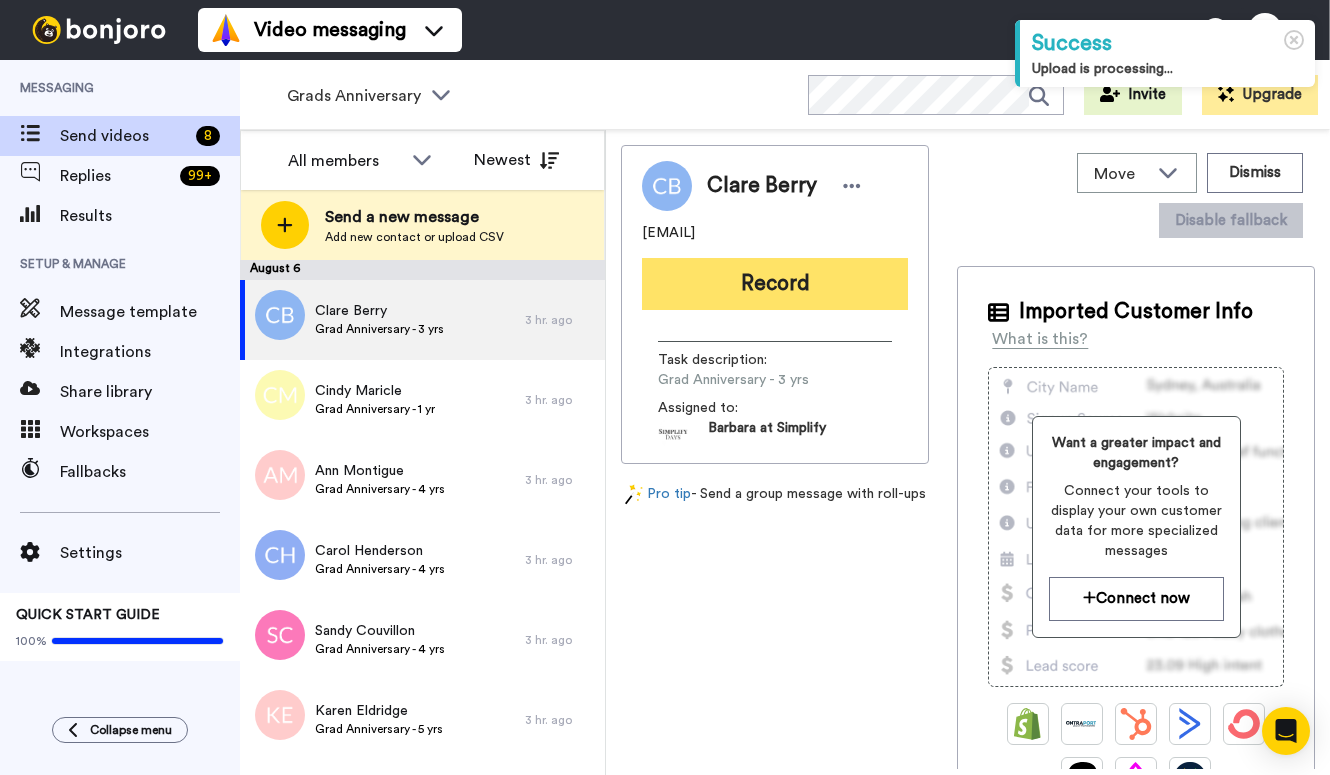 click on "Record" at bounding box center [775, 284] 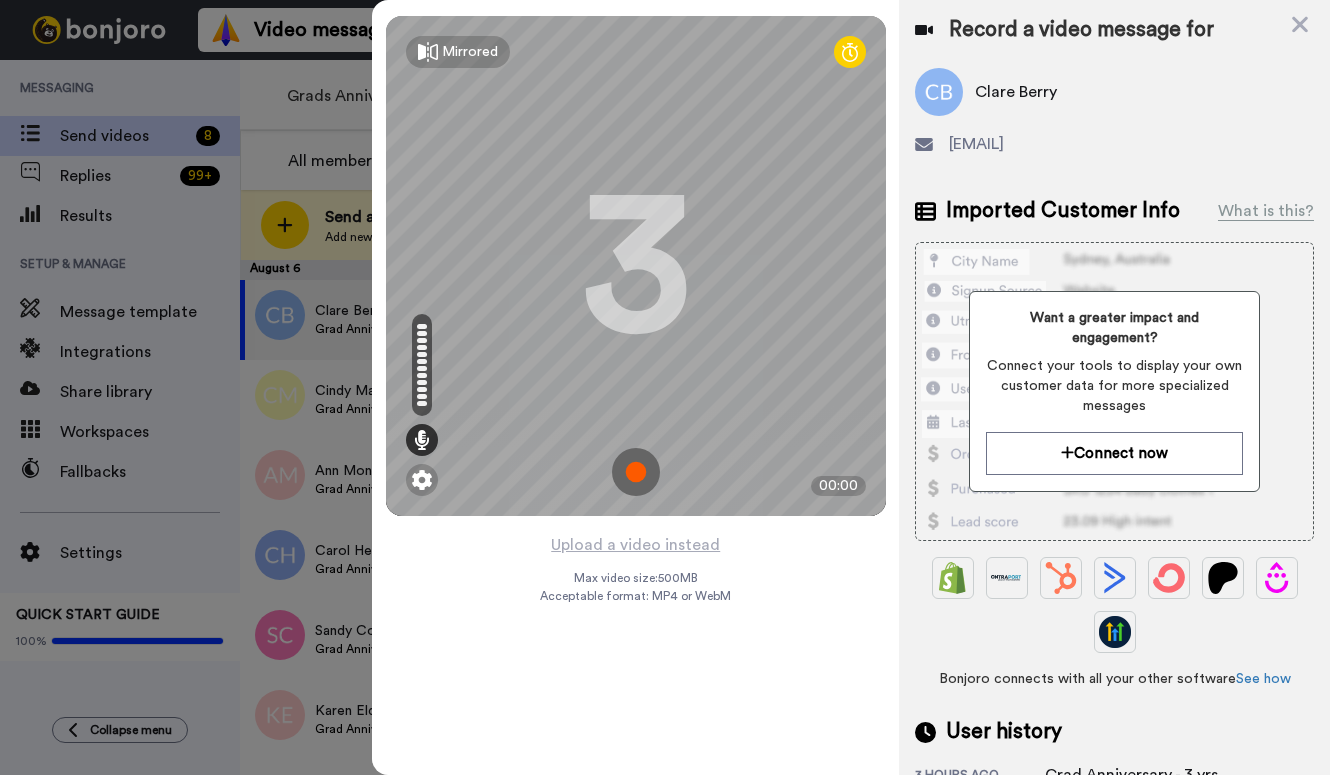 click at bounding box center [636, 472] 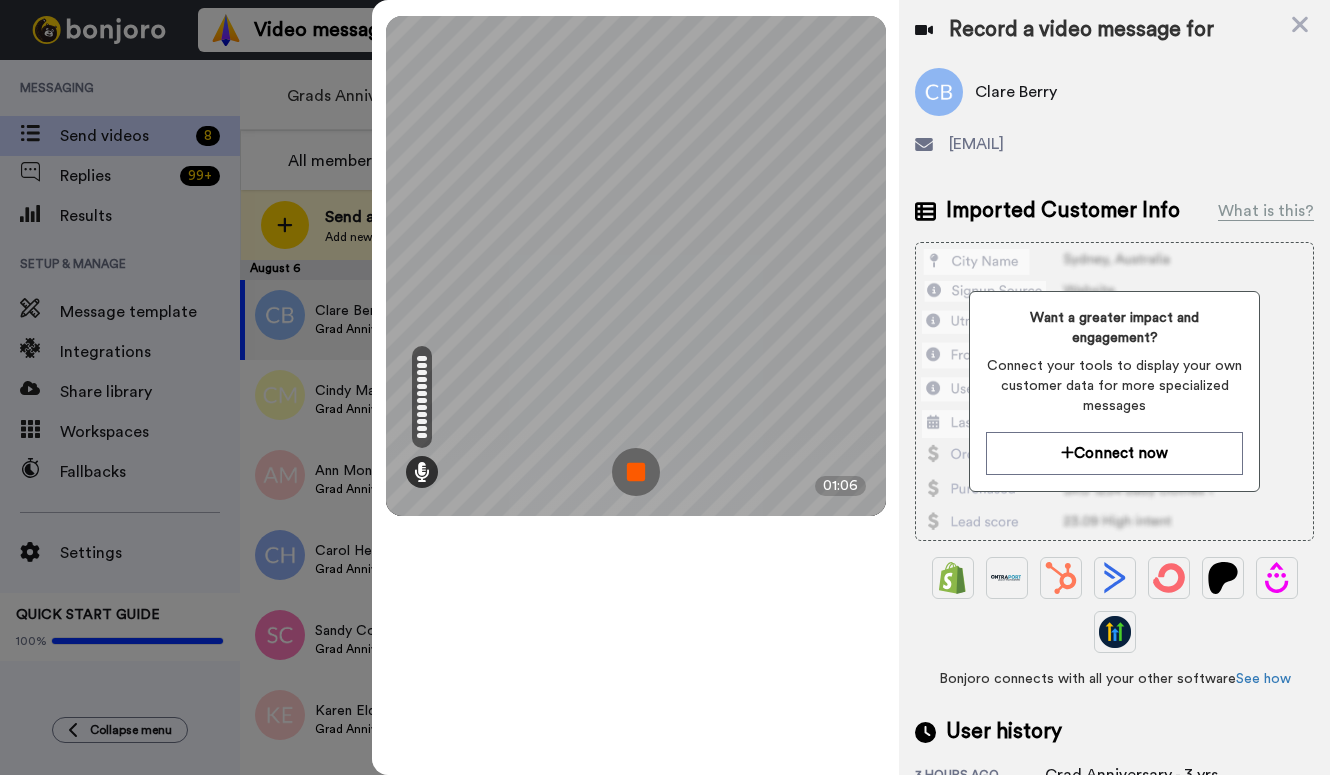 click at bounding box center (636, 472) 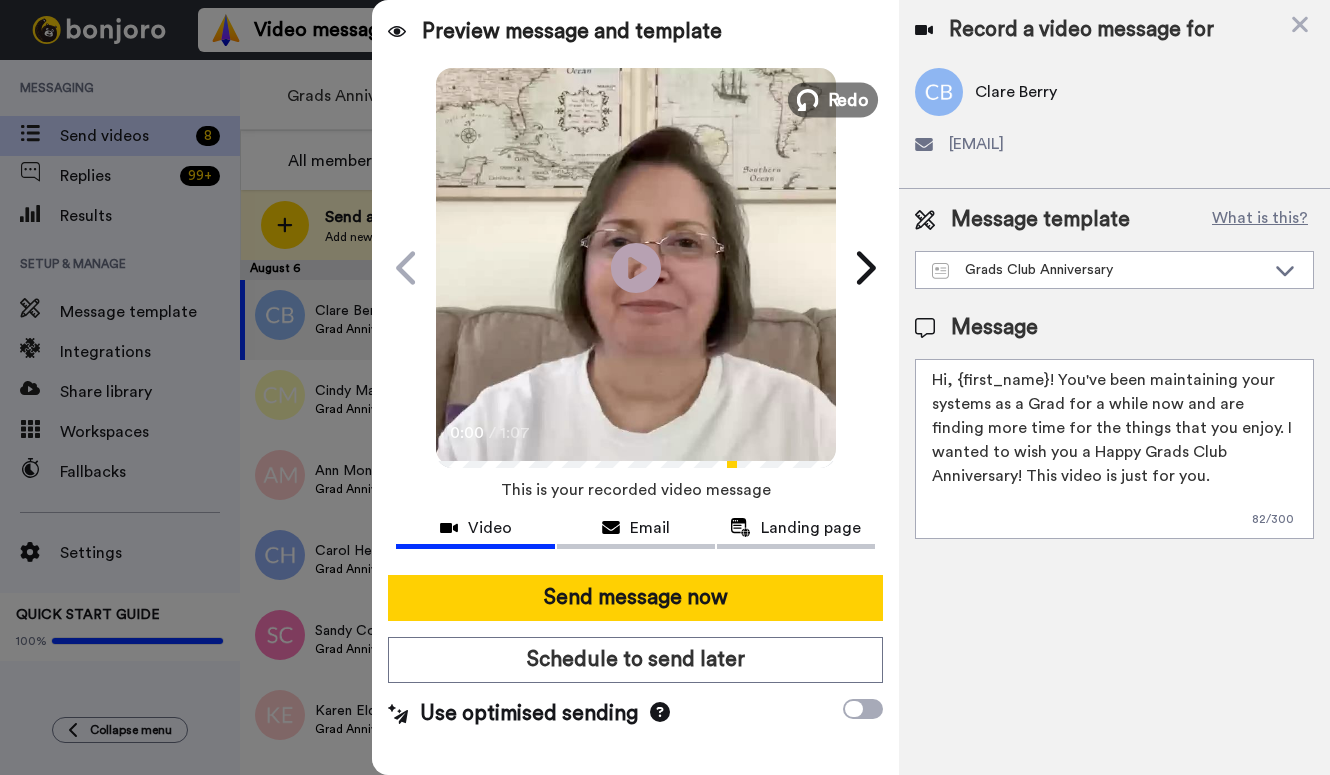 click on "Redo" at bounding box center [848, 99] 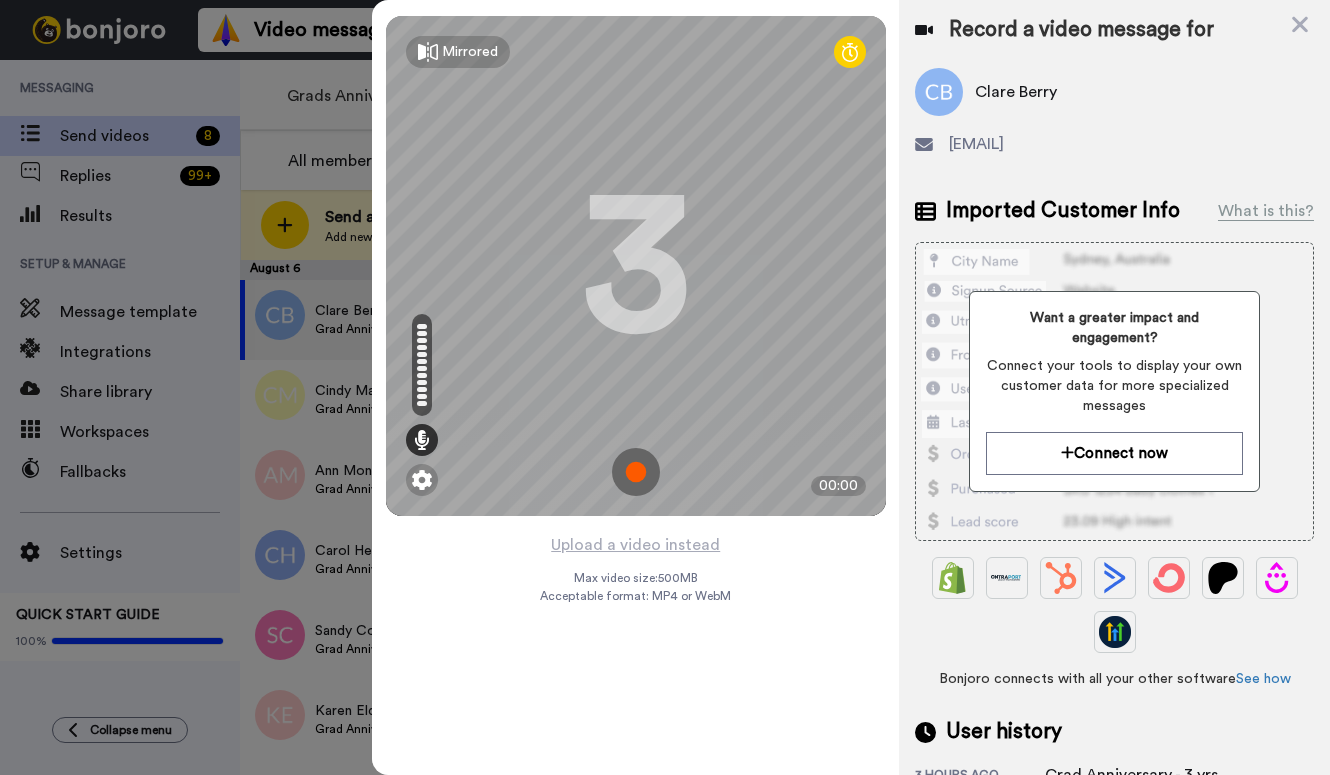 click at bounding box center (636, 472) 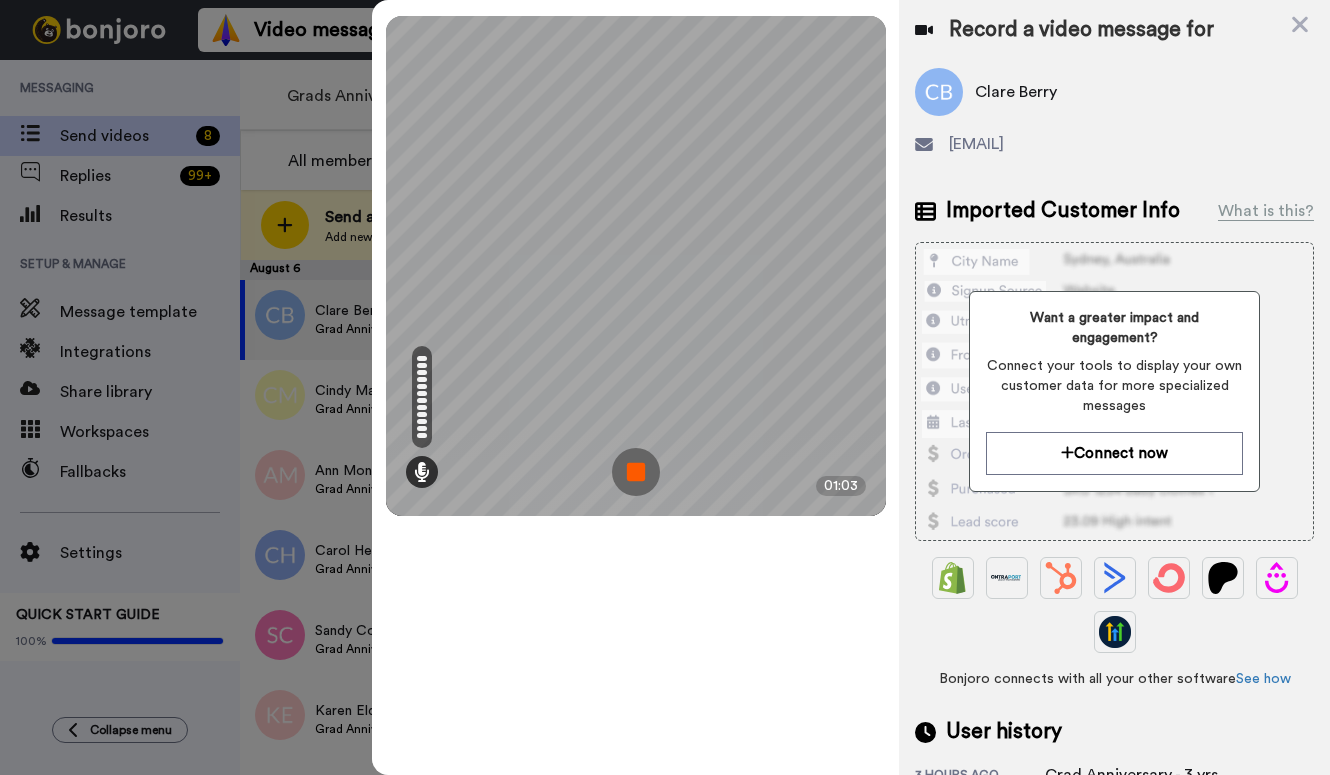 click at bounding box center [636, 472] 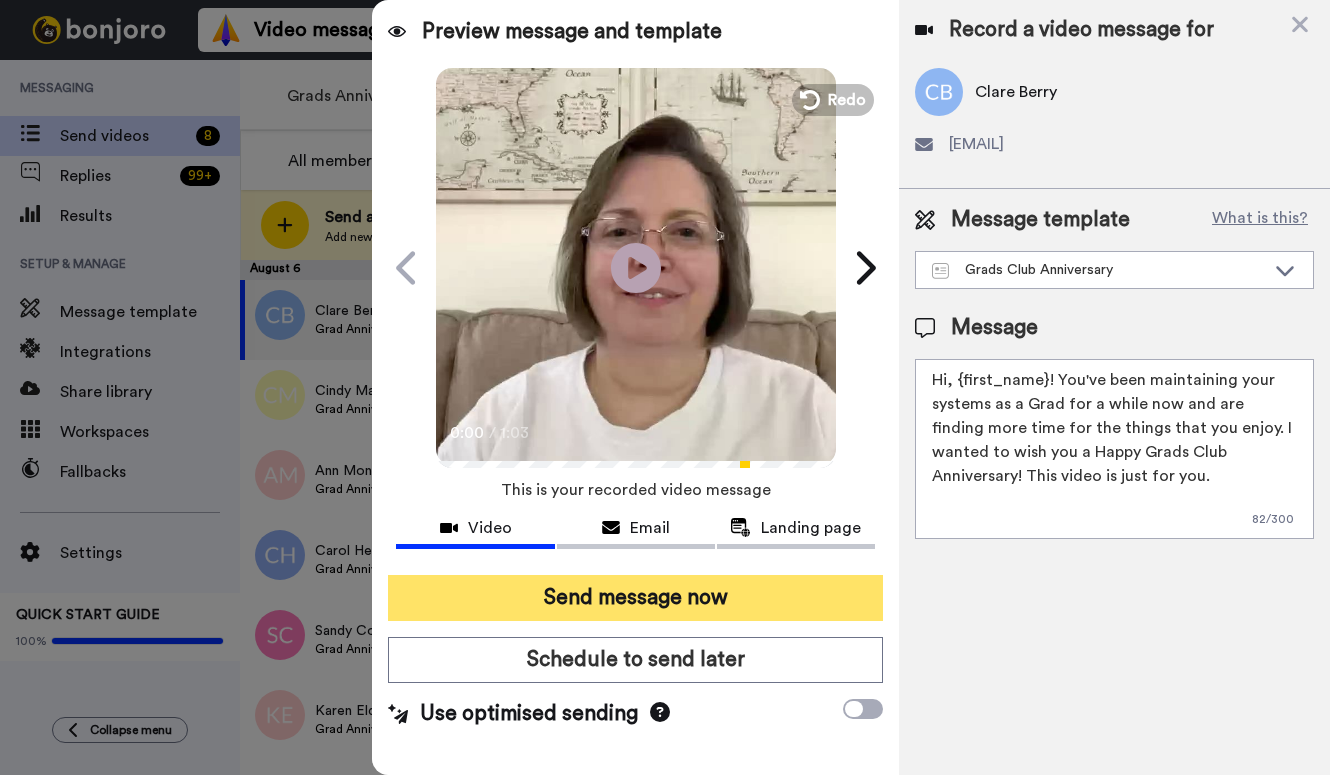 click on "Send message now" at bounding box center [635, 598] 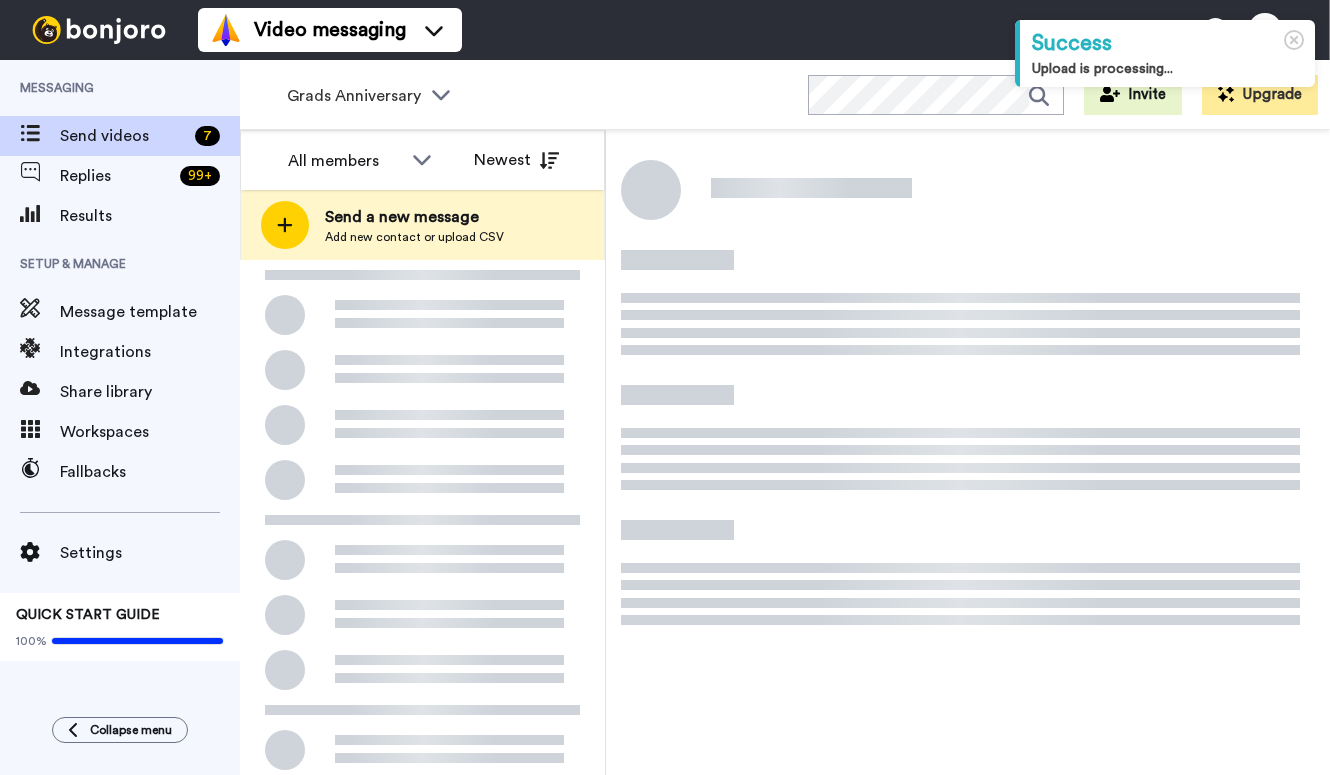 scroll, scrollTop: 0, scrollLeft: 0, axis: both 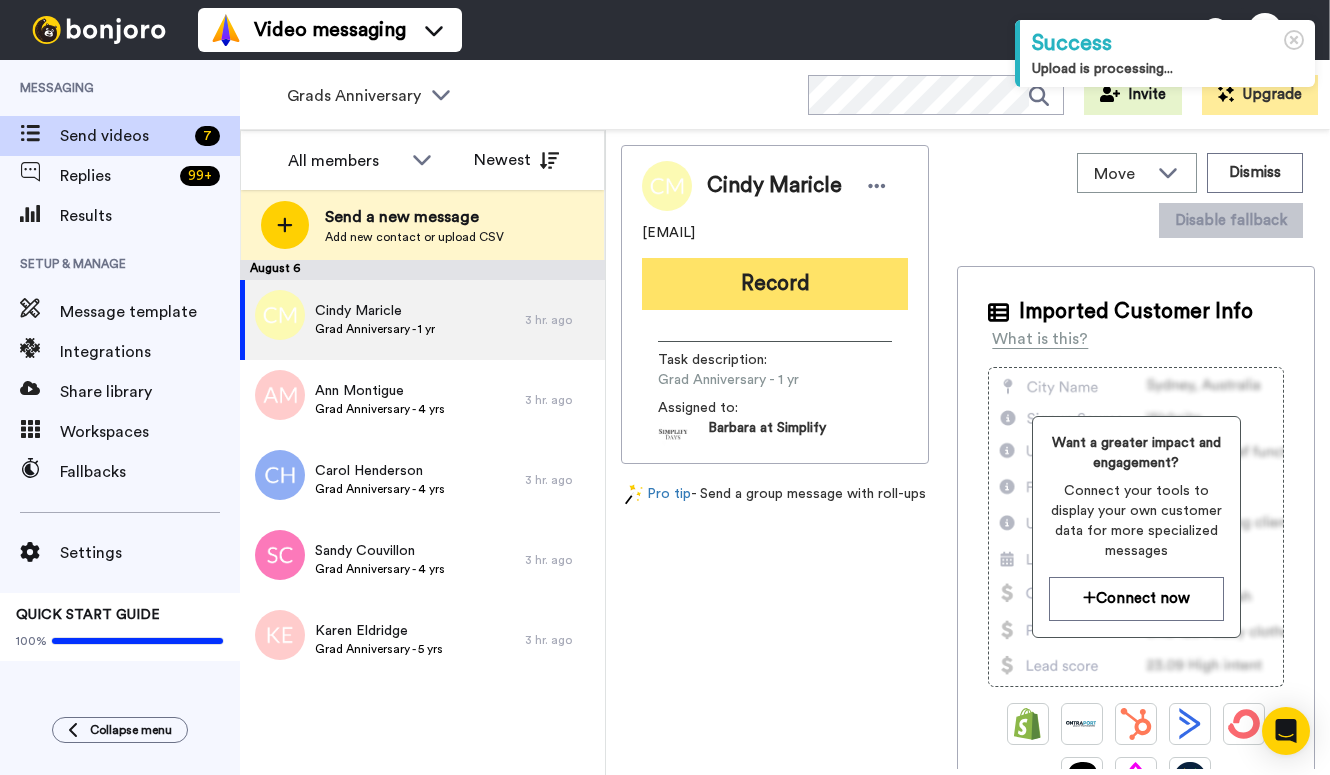 click on "Record" at bounding box center (775, 284) 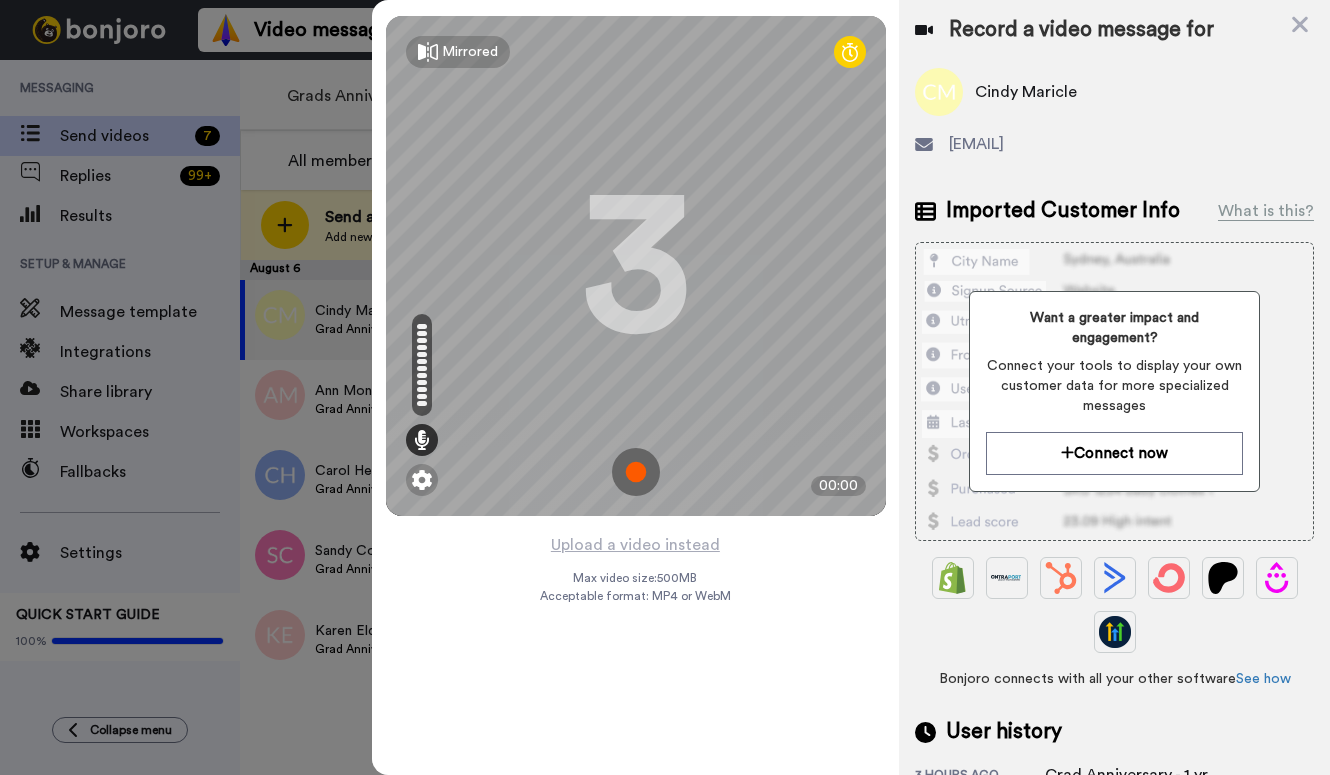 click at bounding box center [636, 472] 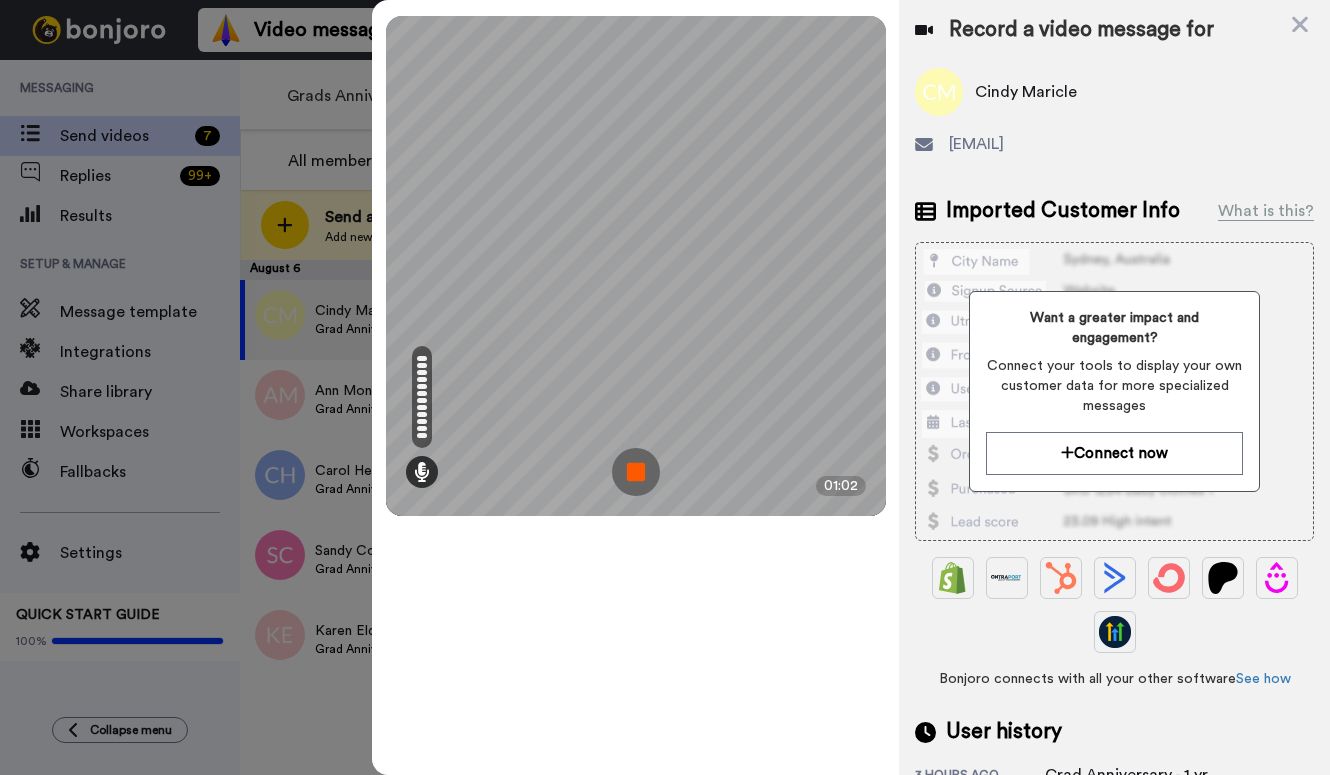 click at bounding box center [636, 472] 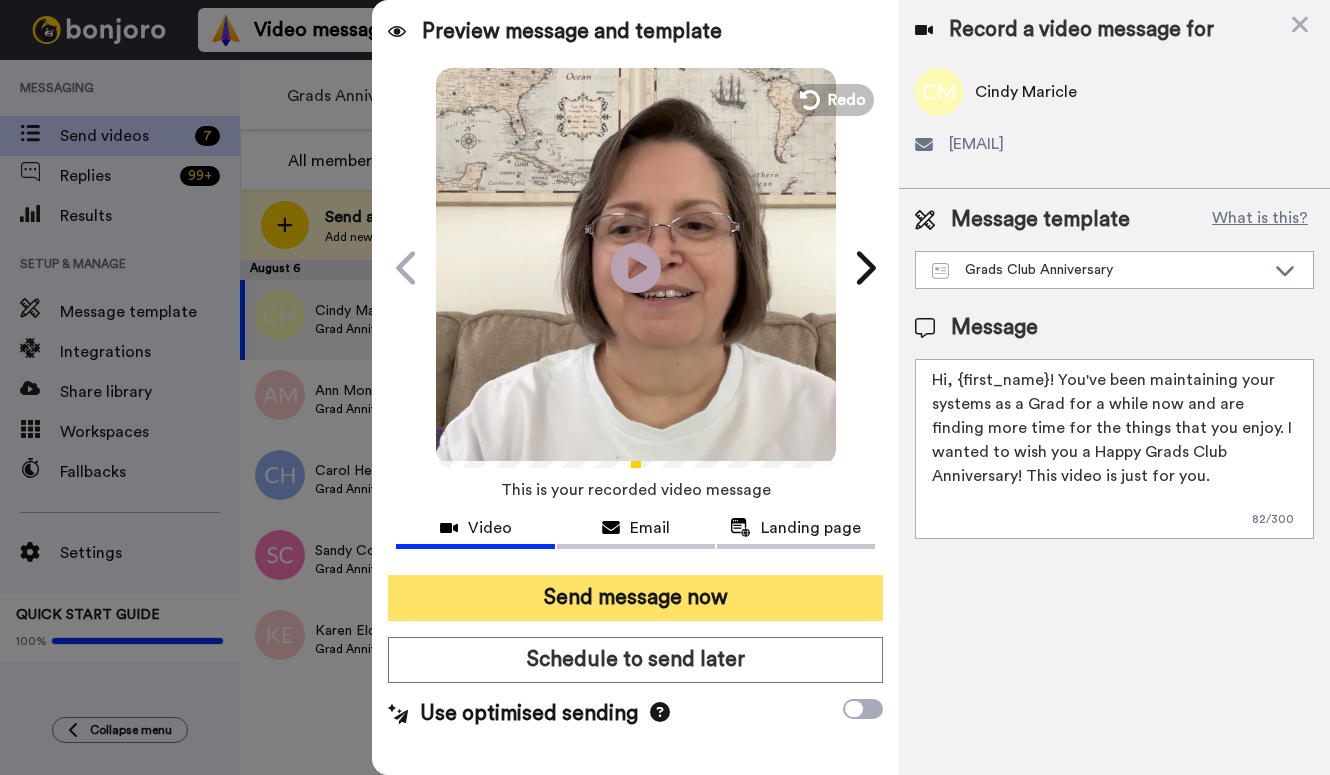 click on "Send message now" at bounding box center (635, 598) 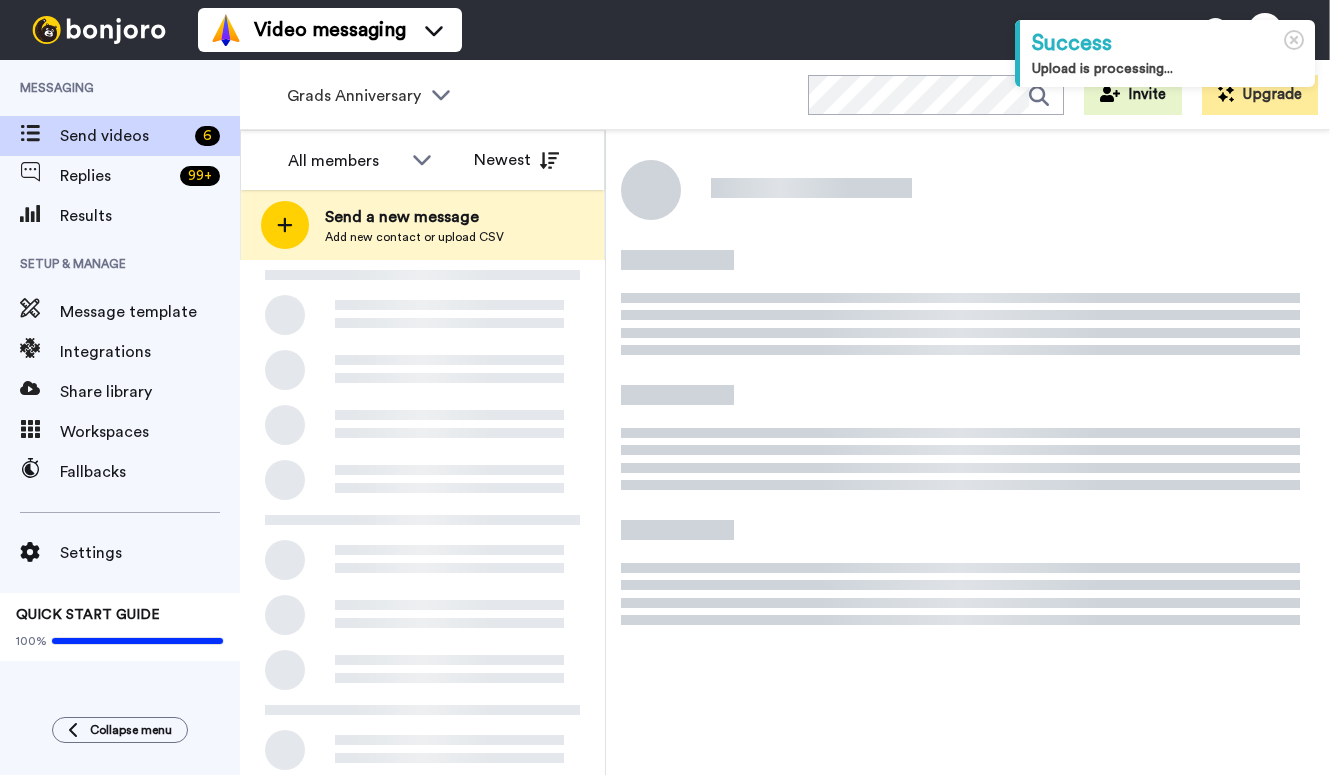 scroll, scrollTop: 0, scrollLeft: 0, axis: both 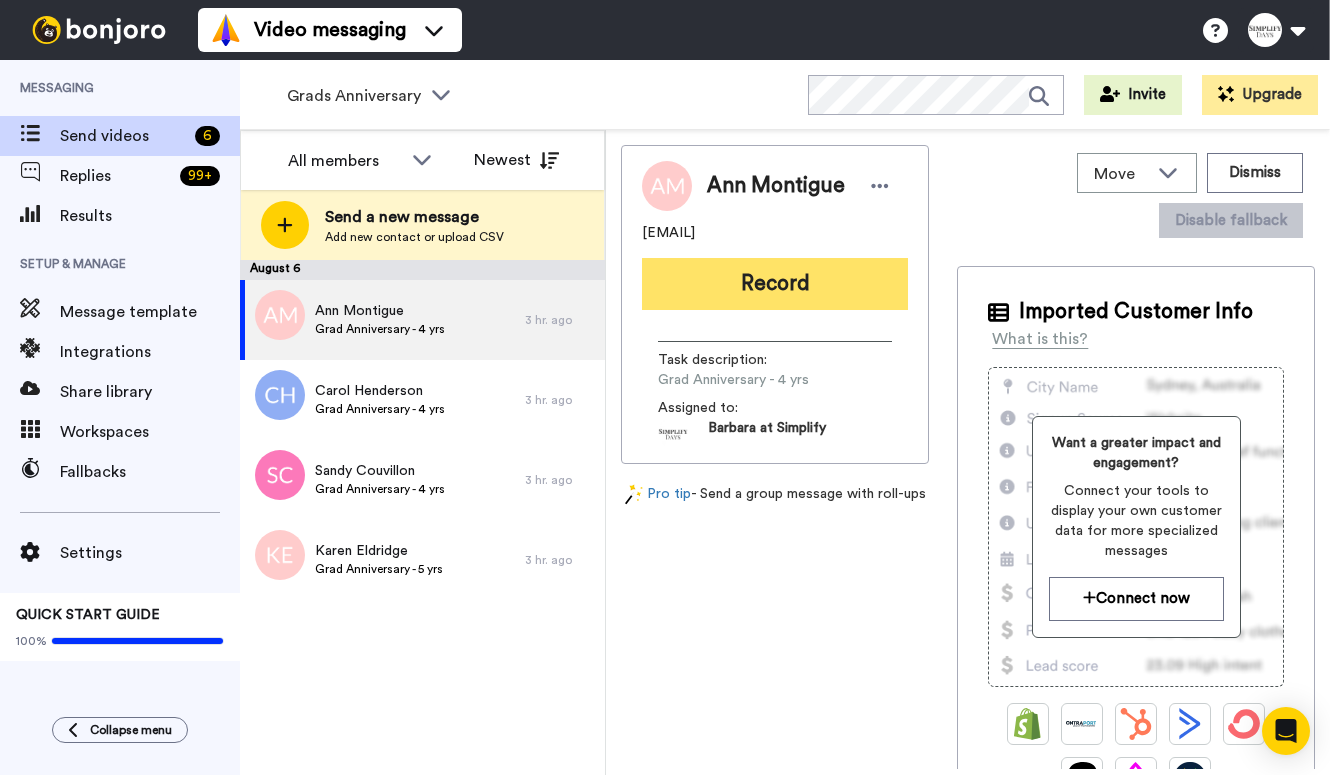 click on "Record" at bounding box center [775, 284] 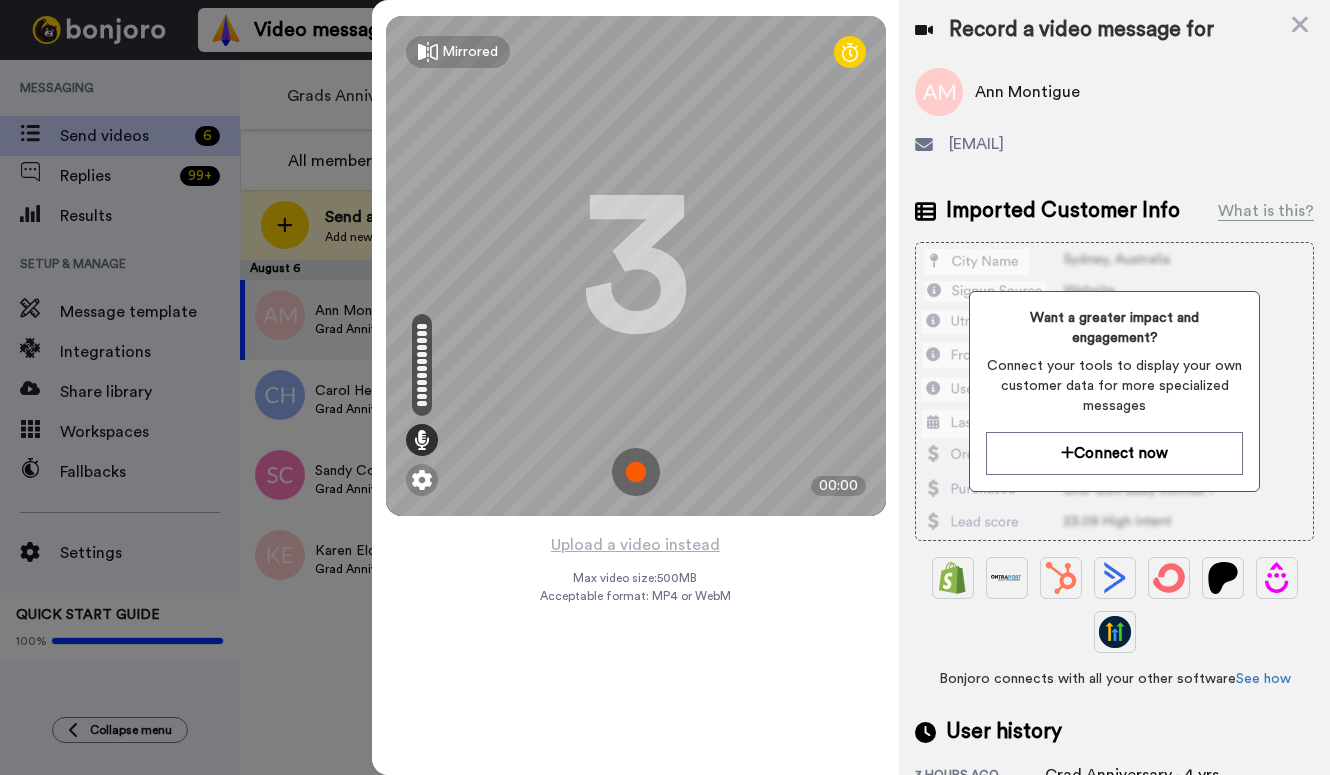 click at bounding box center [636, 472] 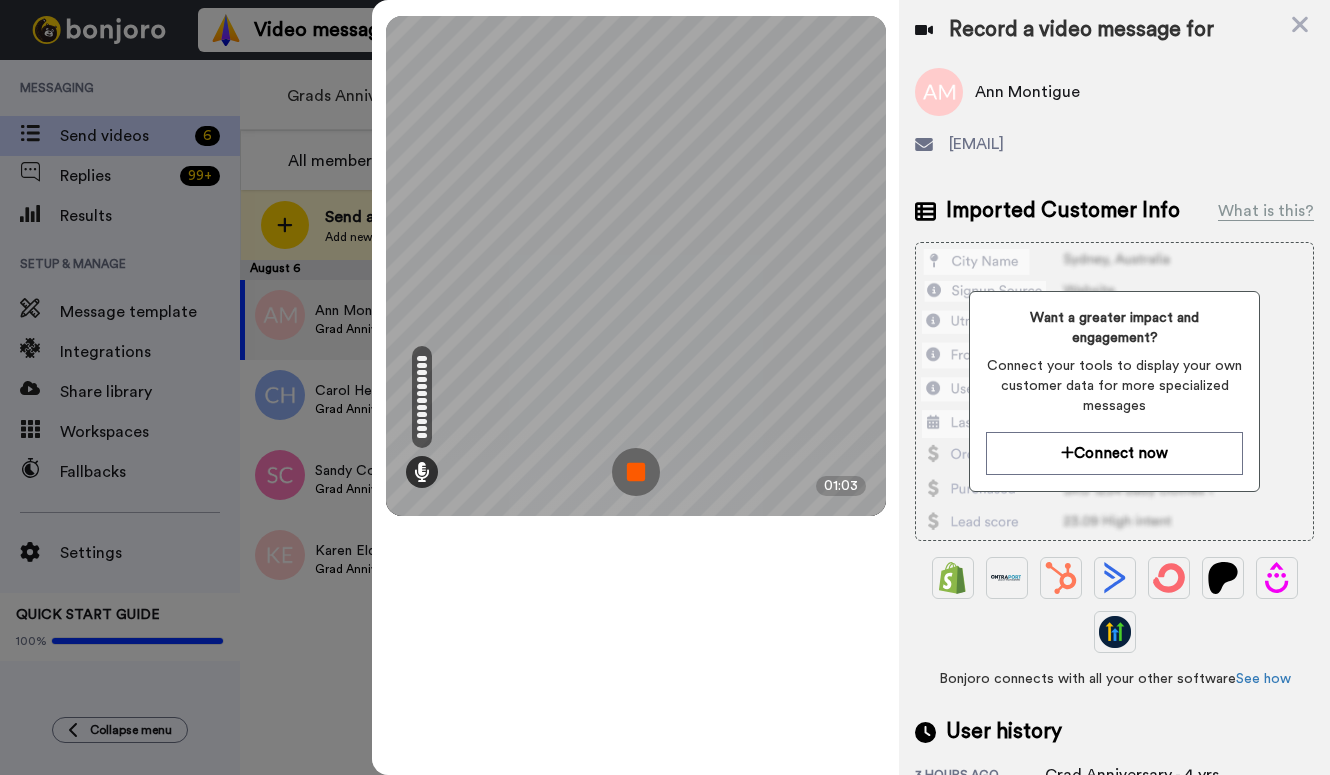 click at bounding box center (636, 472) 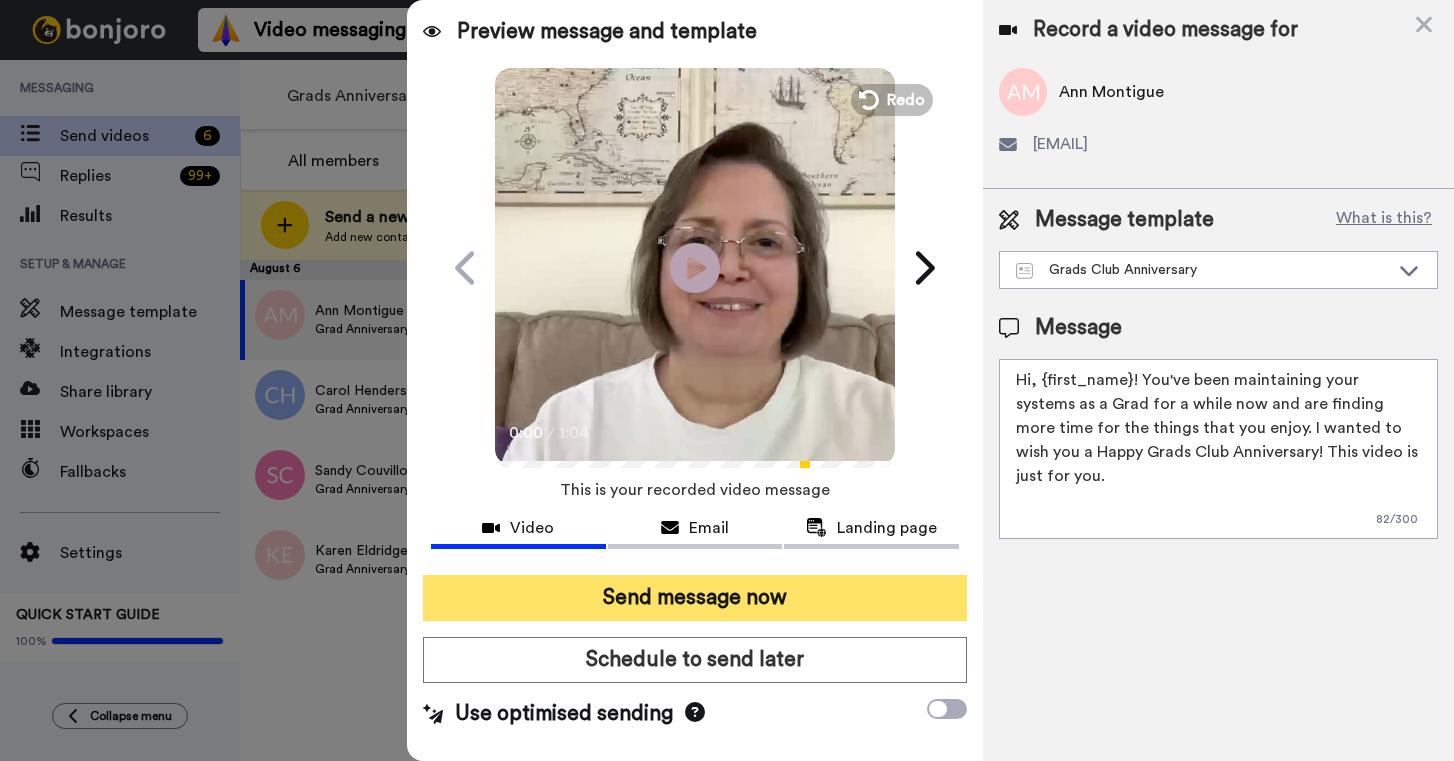 click on "Send message now" at bounding box center (695, 598) 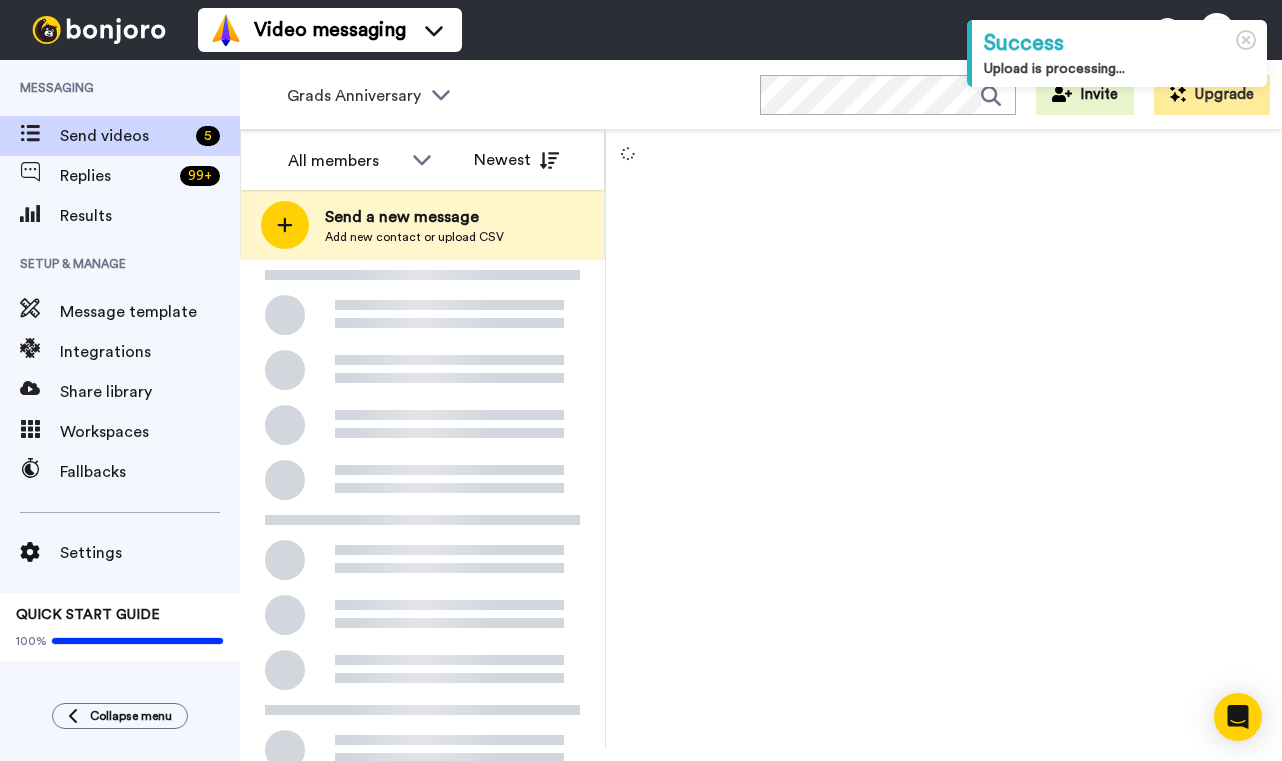 scroll, scrollTop: 0, scrollLeft: 0, axis: both 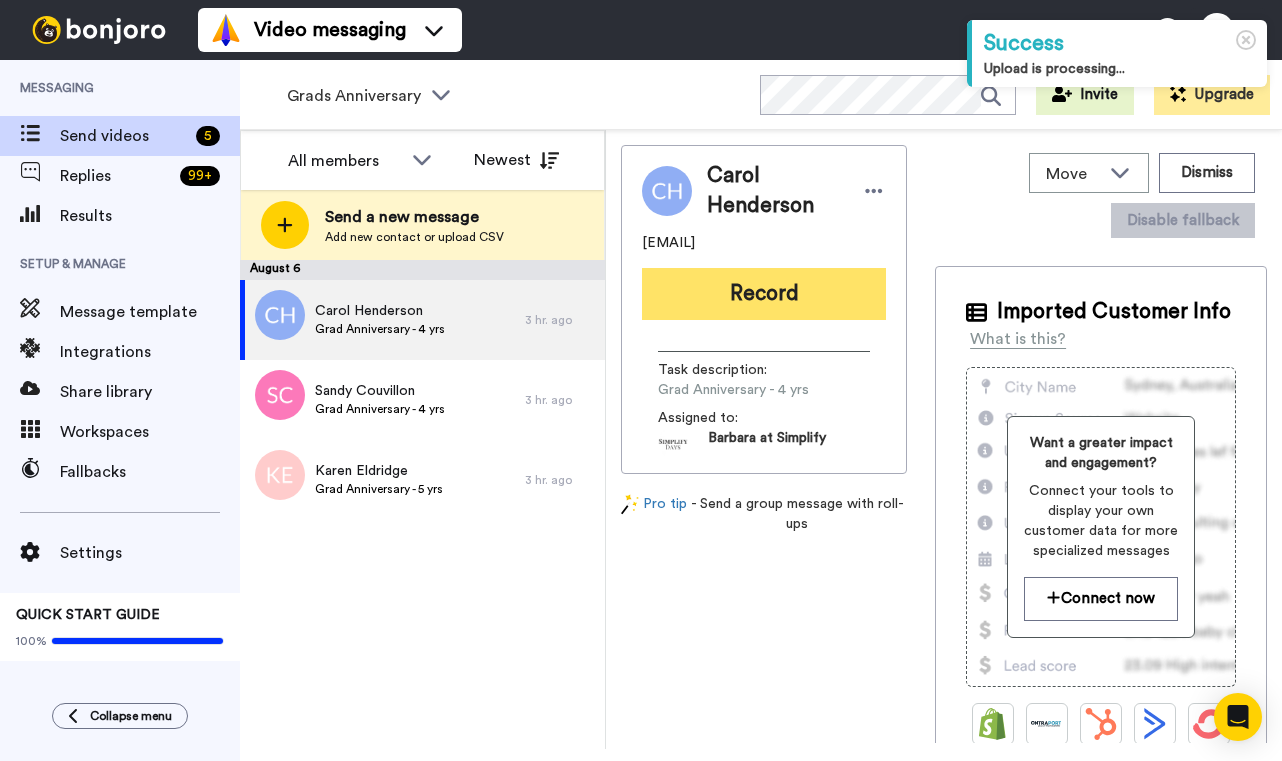 click on "Record" at bounding box center [764, 294] 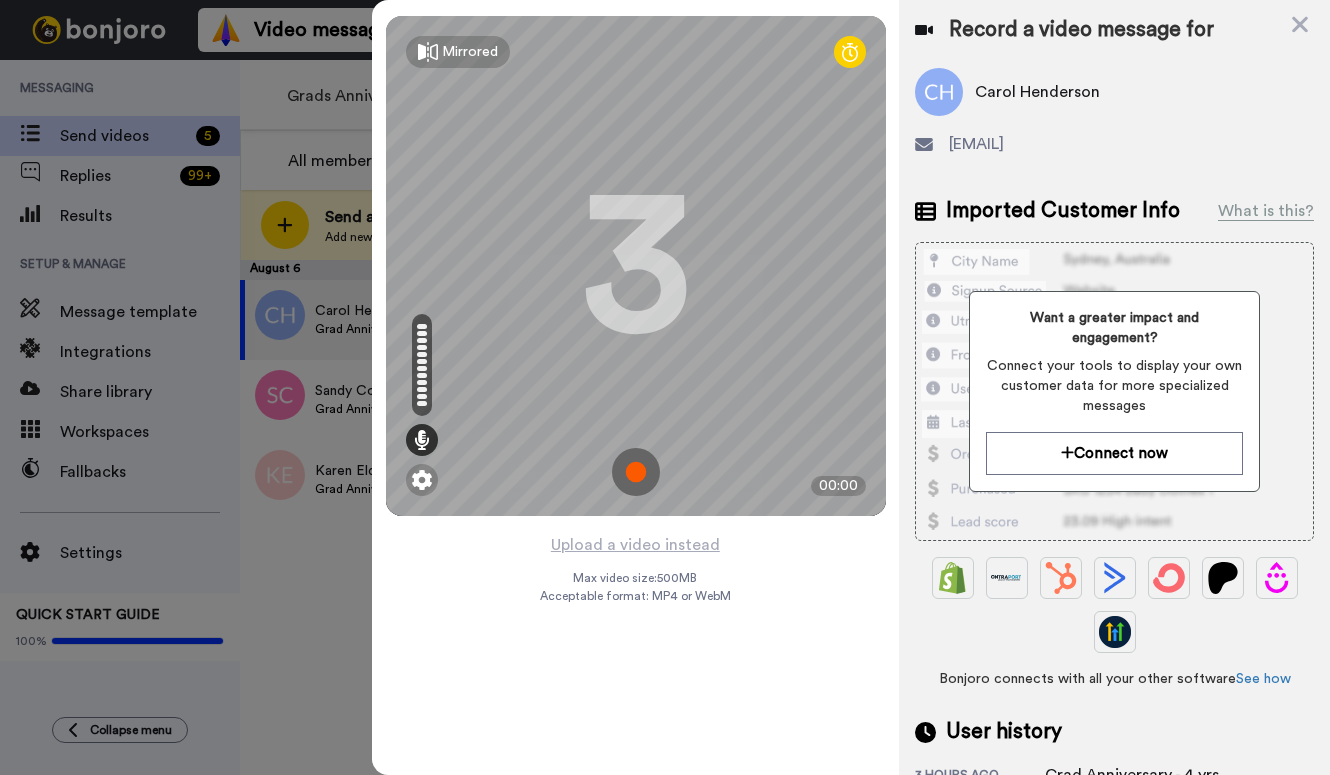 click at bounding box center (636, 472) 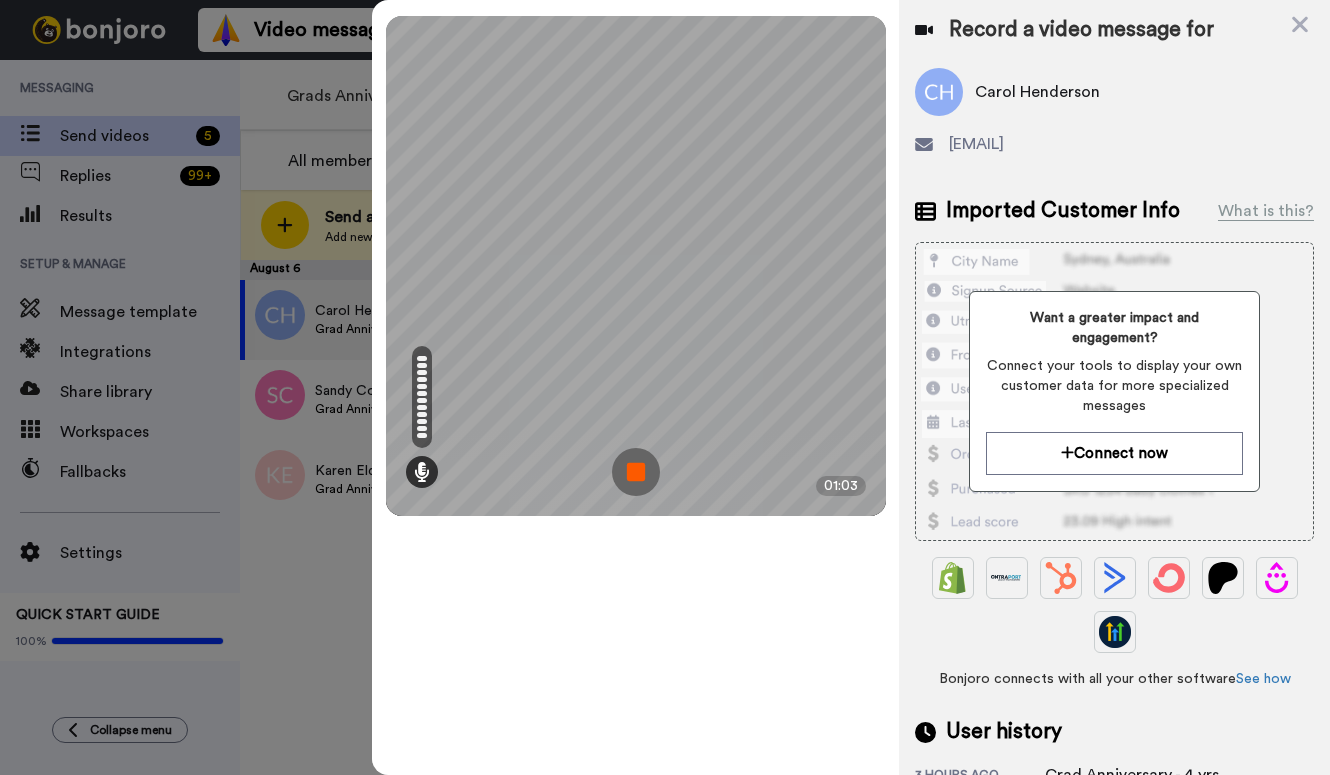 click at bounding box center (636, 472) 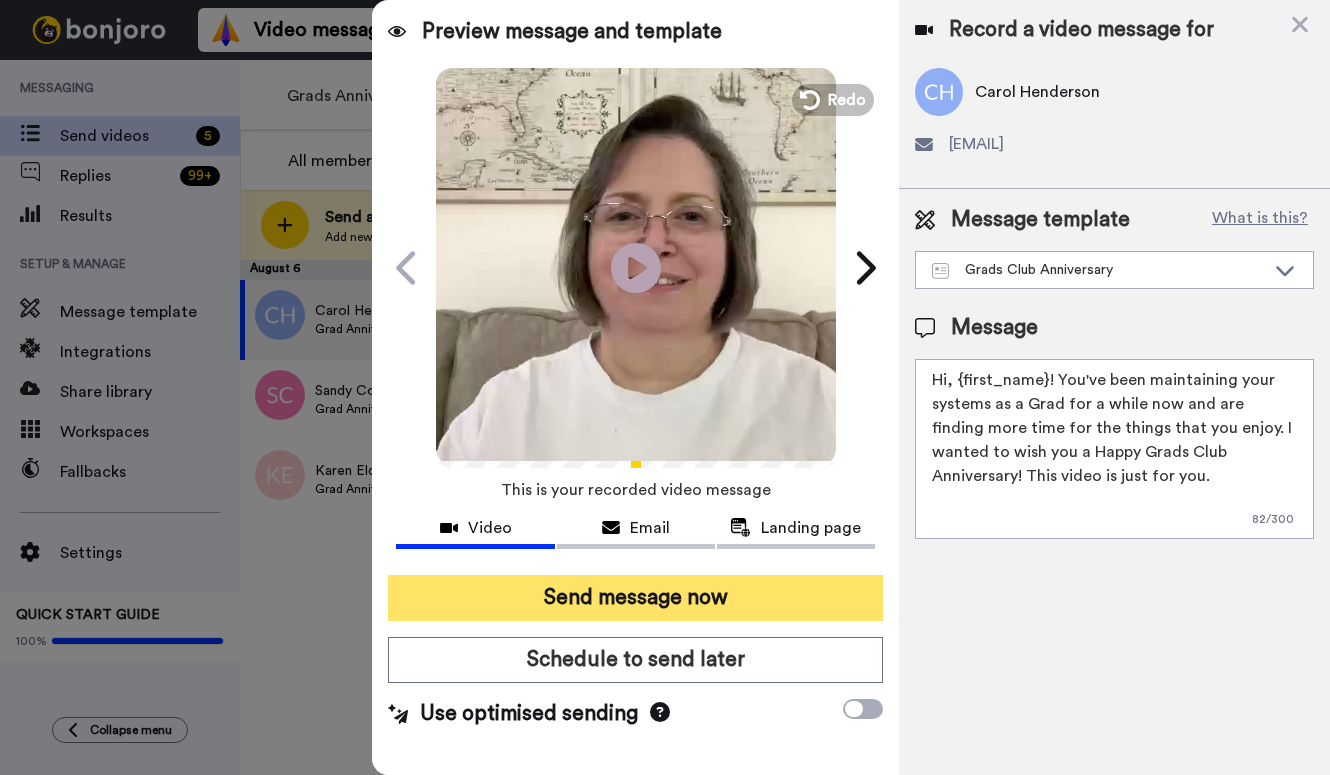 click on "Send message now" at bounding box center (635, 598) 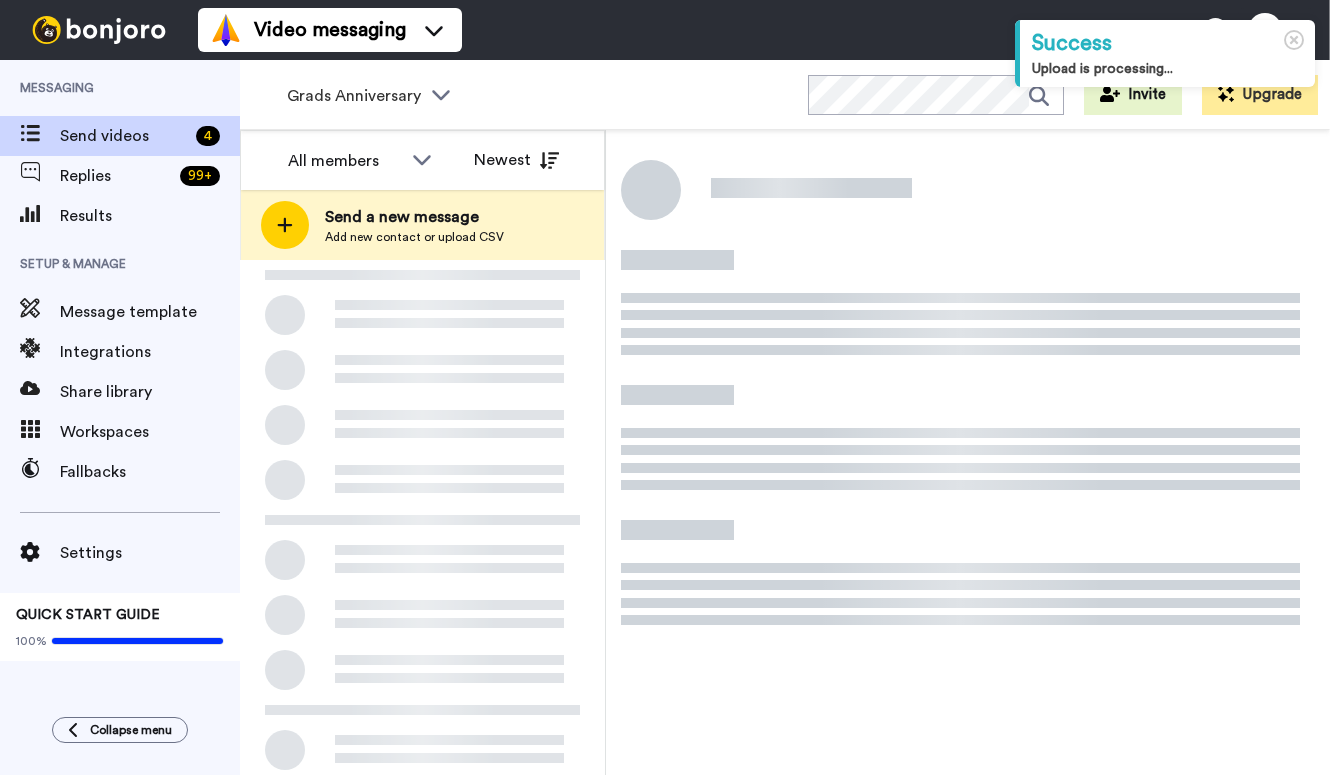 scroll, scrollTop: 0, scrollLeft: 0, axis: both 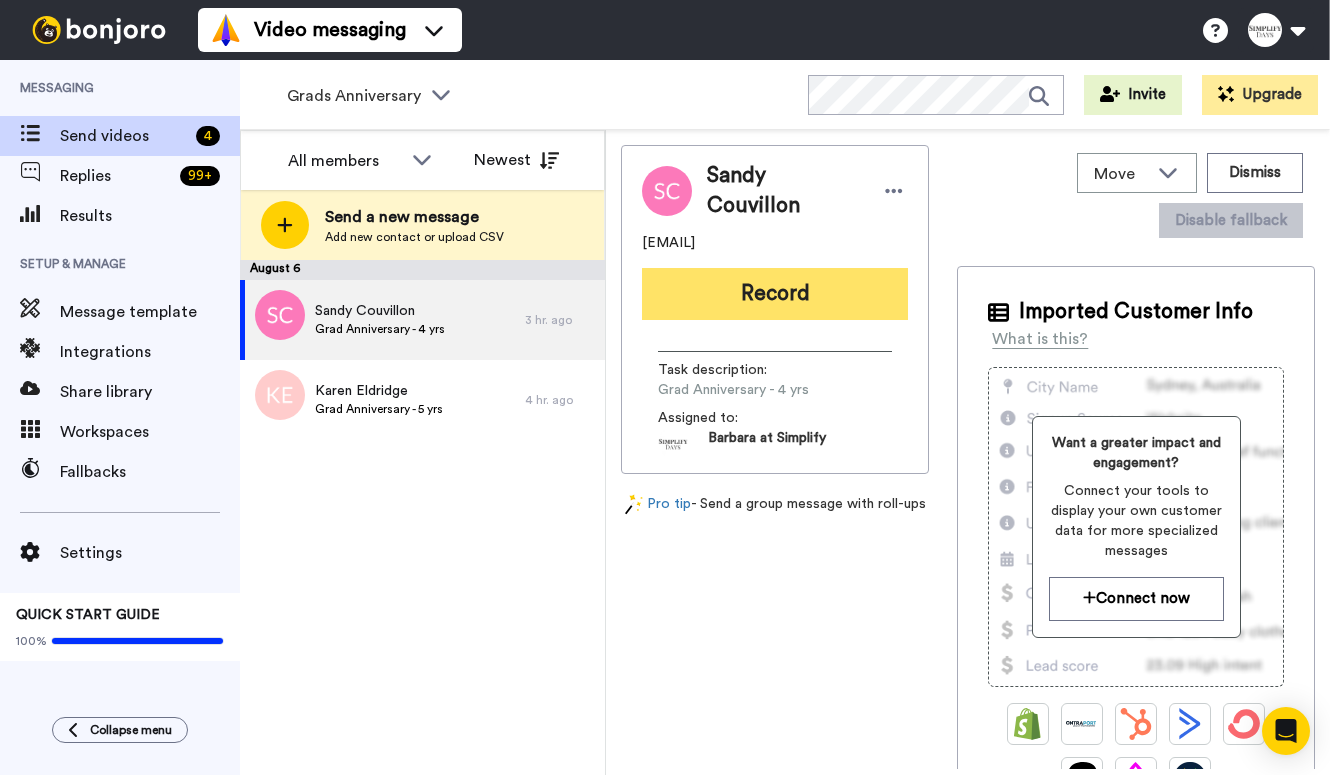click on "Record" at bounding box center [775, 294] 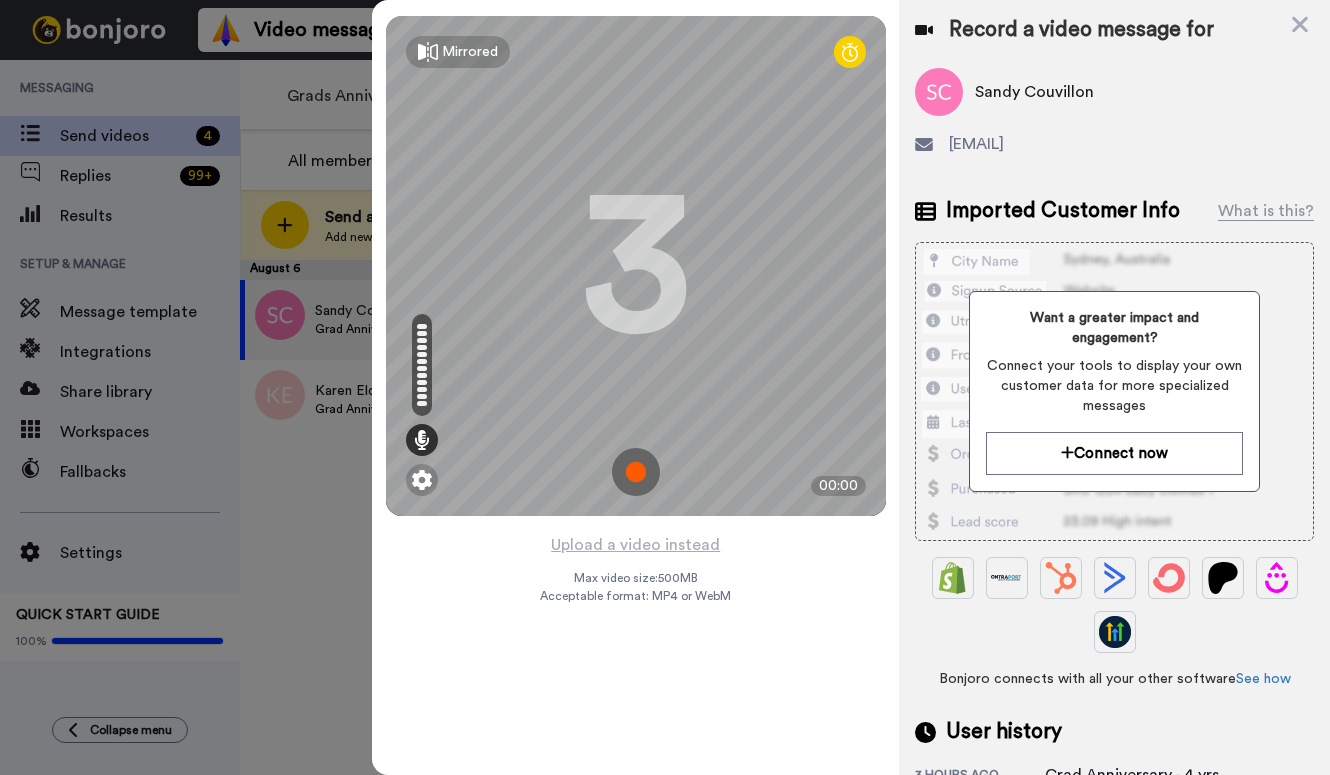 click at bounding box center [636, 472] 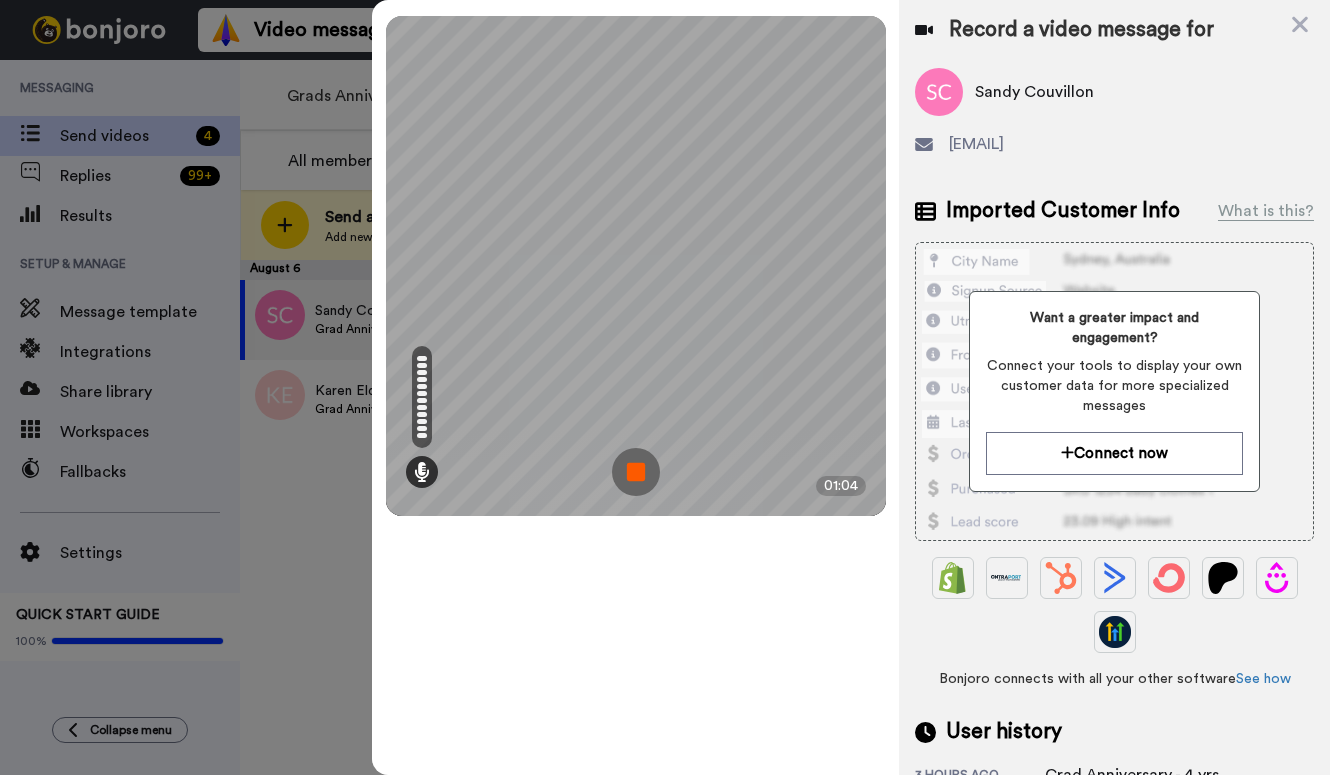 click at bounding box center (636, 472) 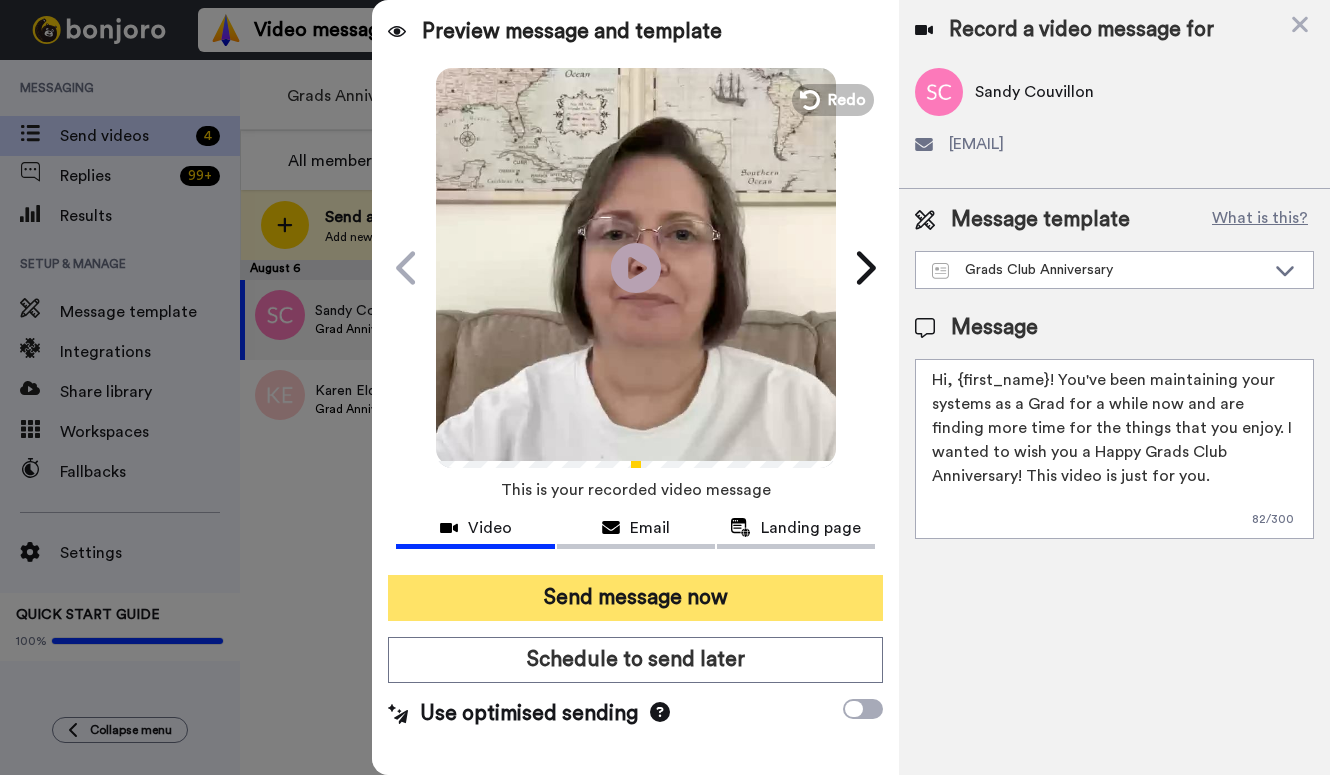 click on "Send message now" at bounding box center [635, 598] 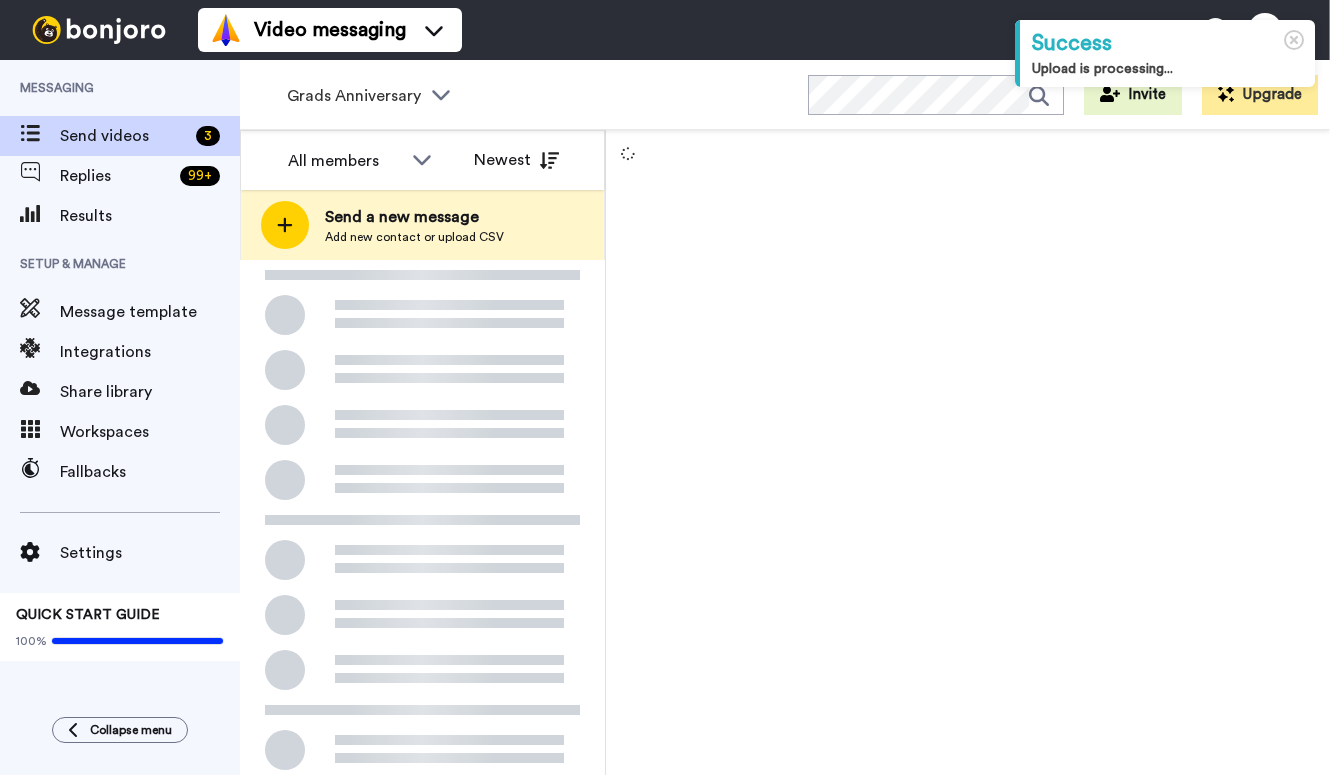 scroll, scrollTop: 0, scrollLeft: 0, axis: both 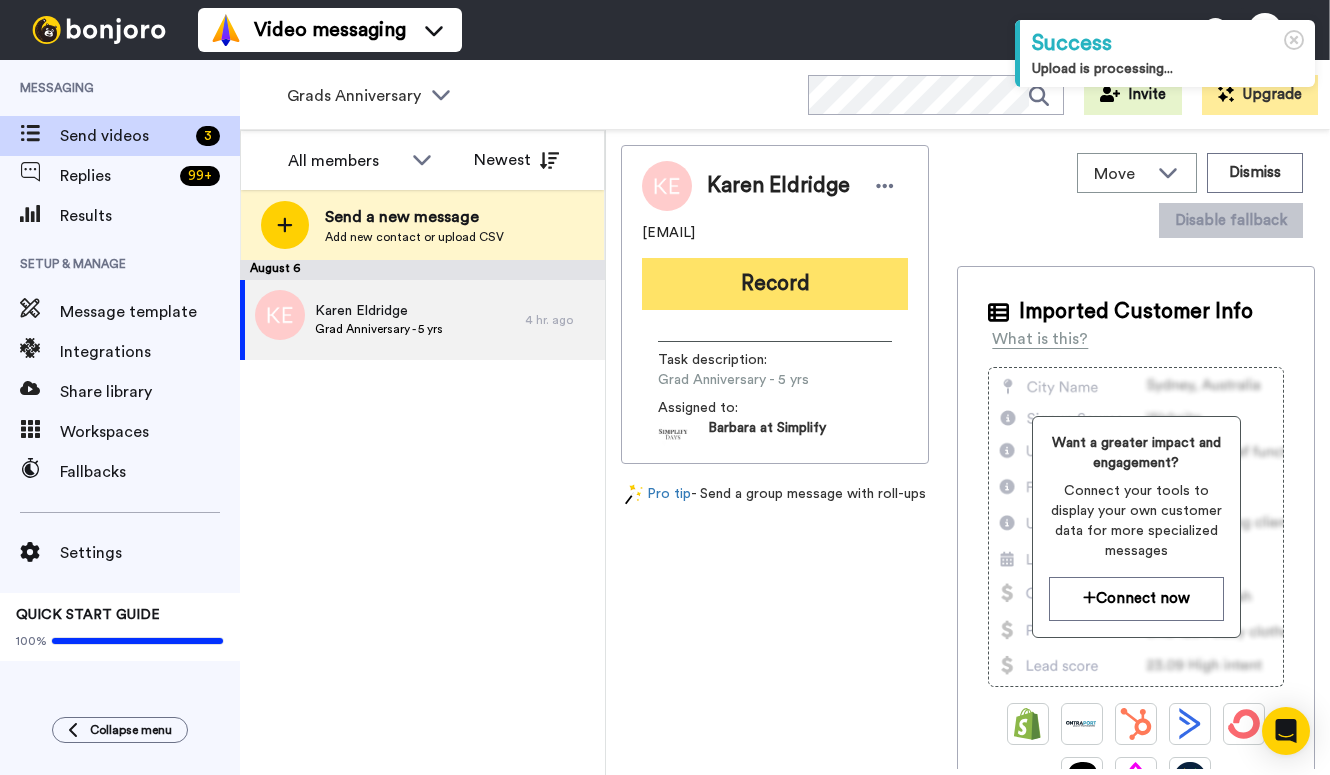 click on "Record" at bounding box center [775, 284] 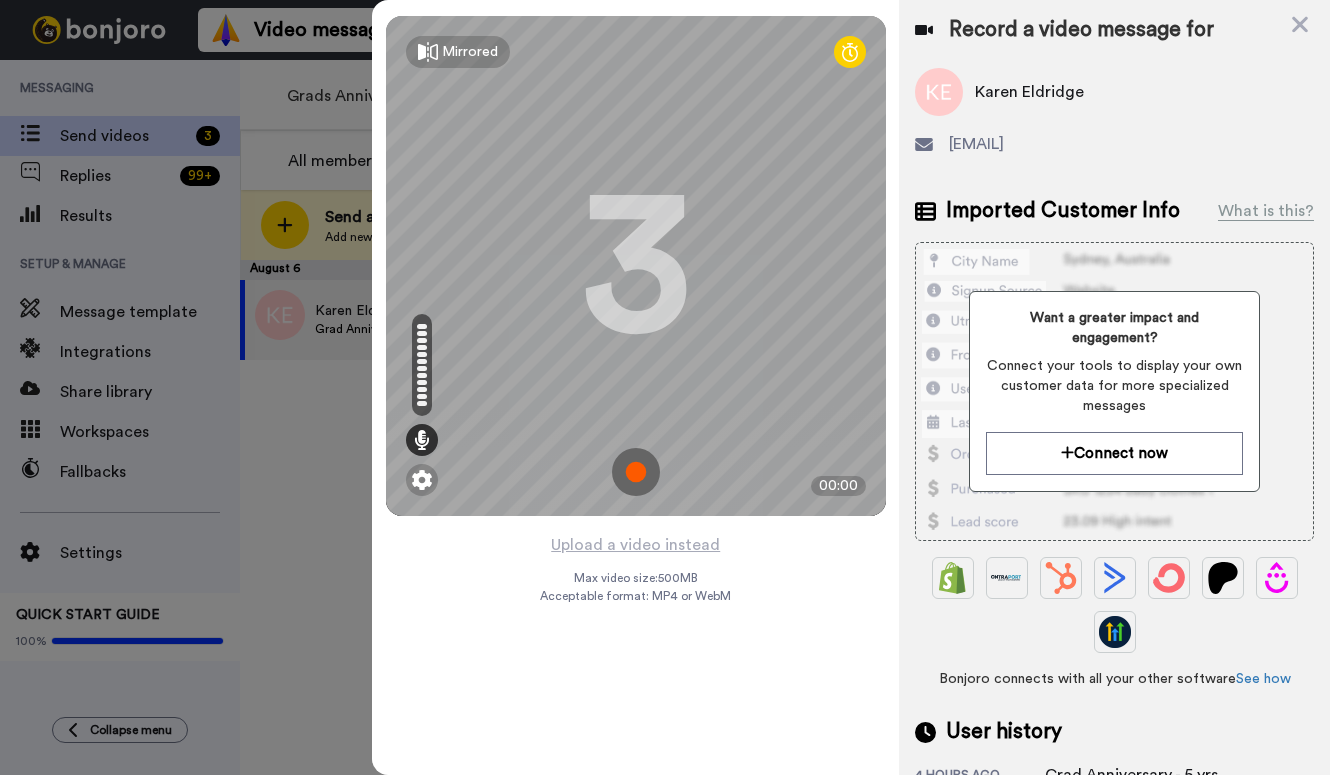 click at bounding box center [636, 472] 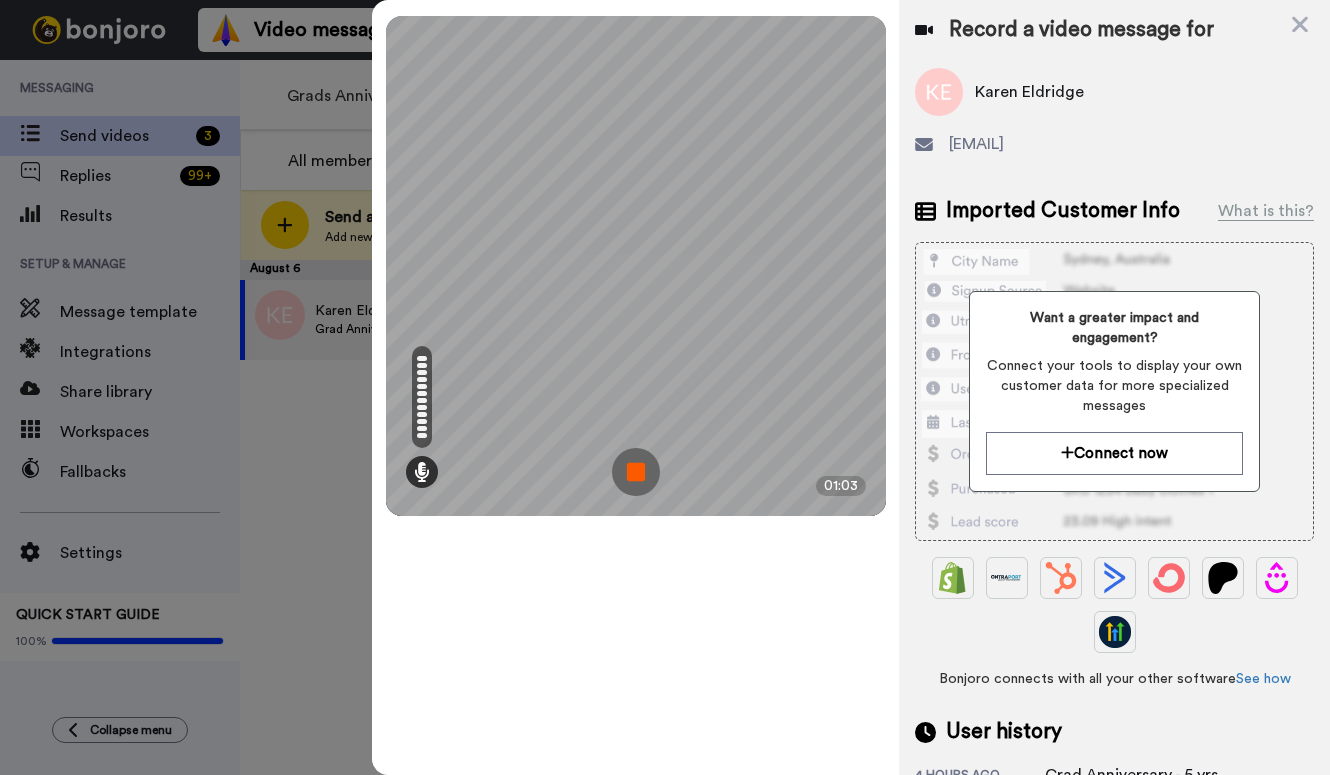 click at bounding box center (636, 472) 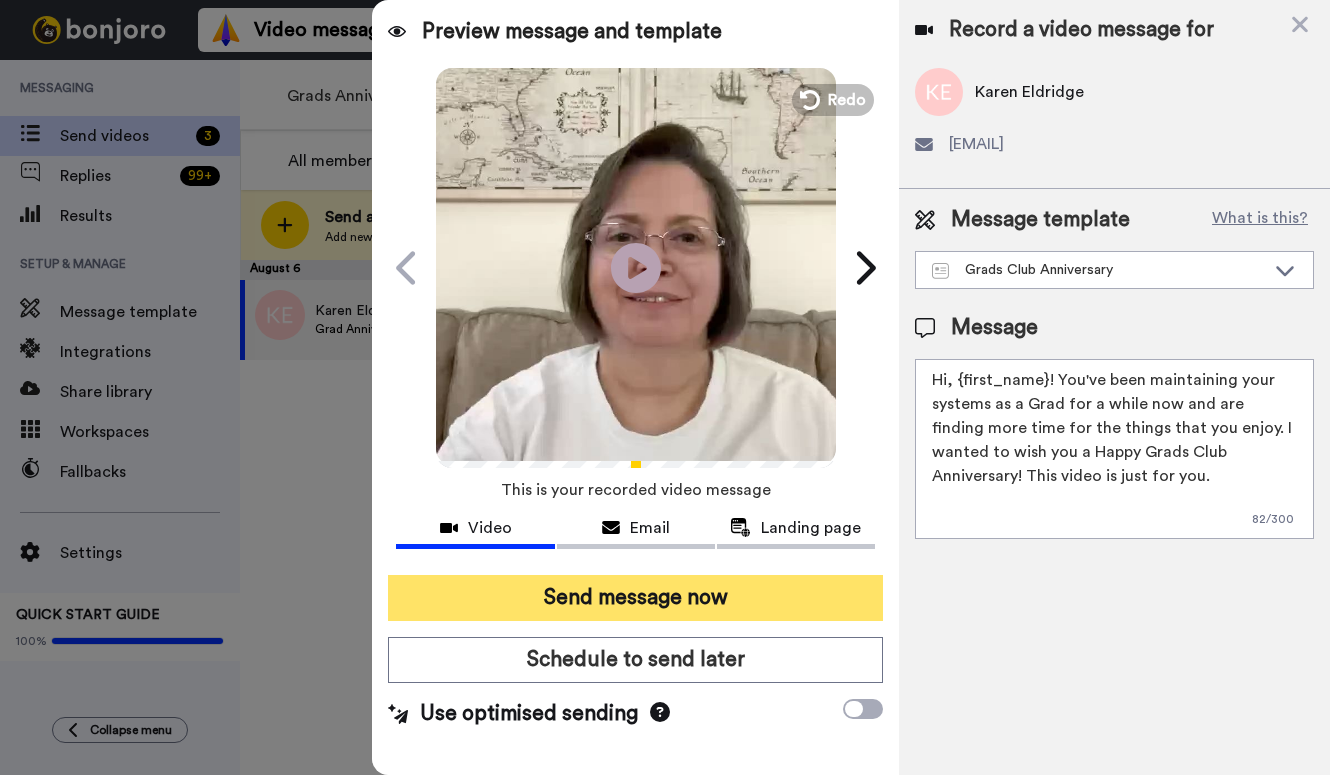 click on "Send message now" at bounding box center (635, 598) 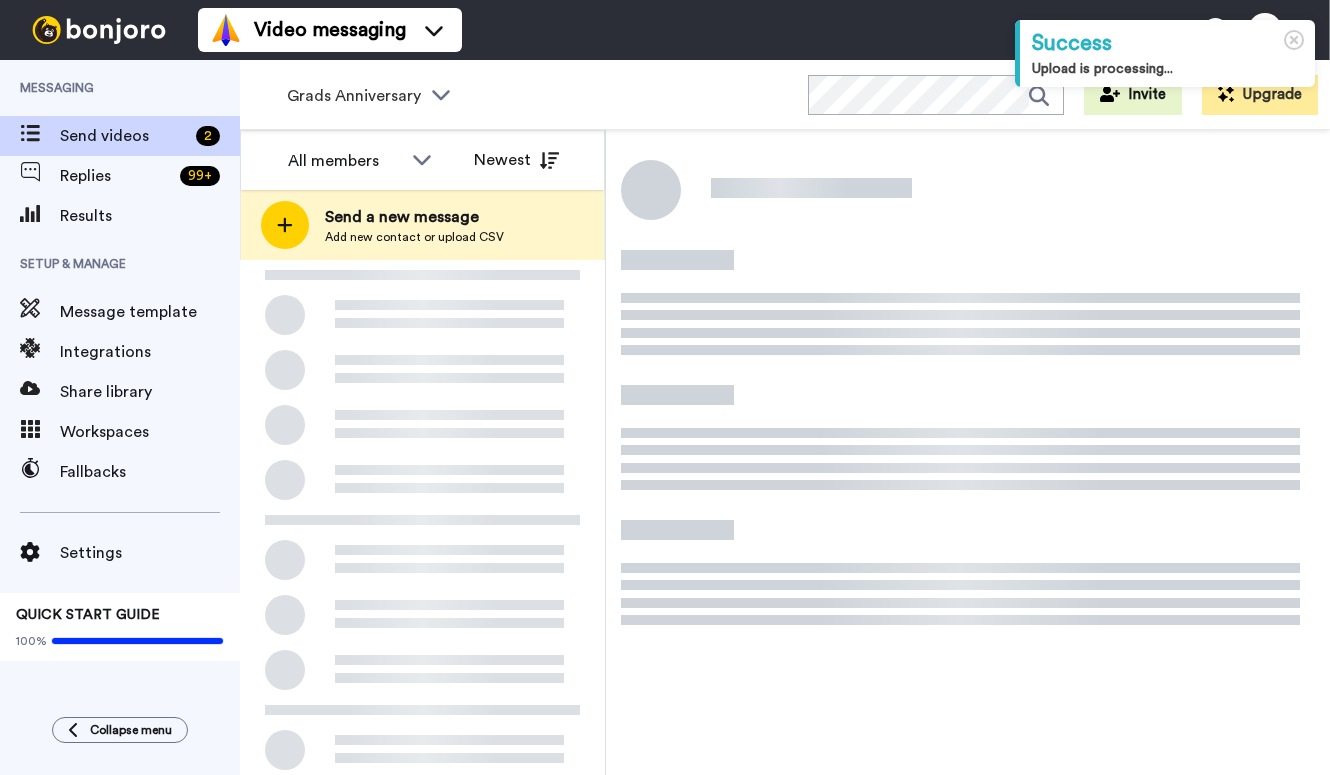 scroll, scrollTop: 0, scrollLeft: 0, axis: both 